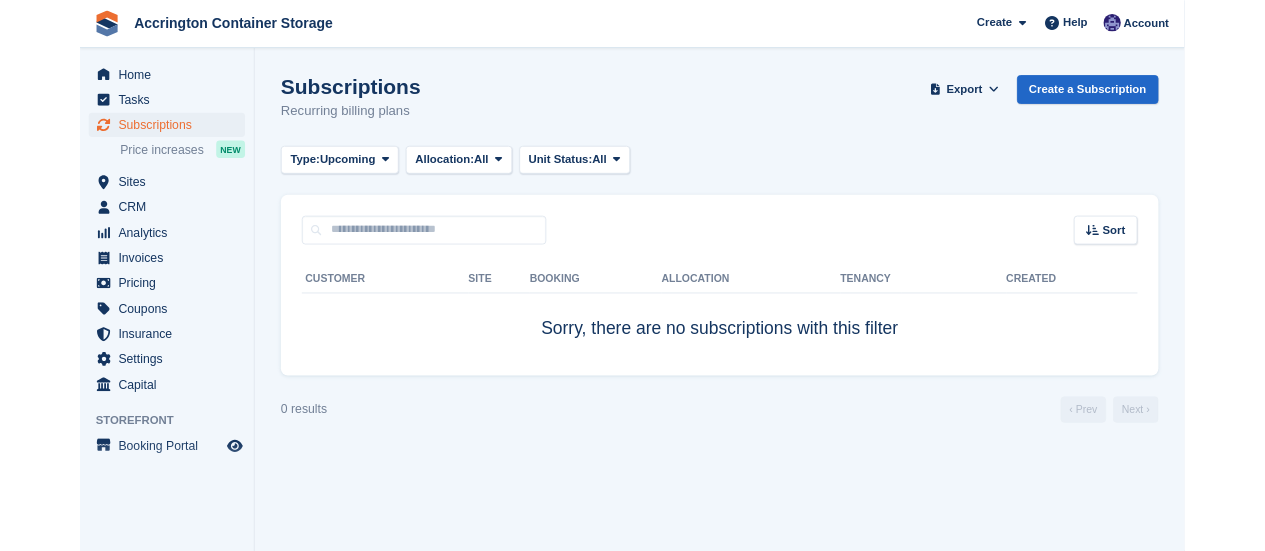 scroll, scrollTop: 0, scrollLeft: 0, axis: both 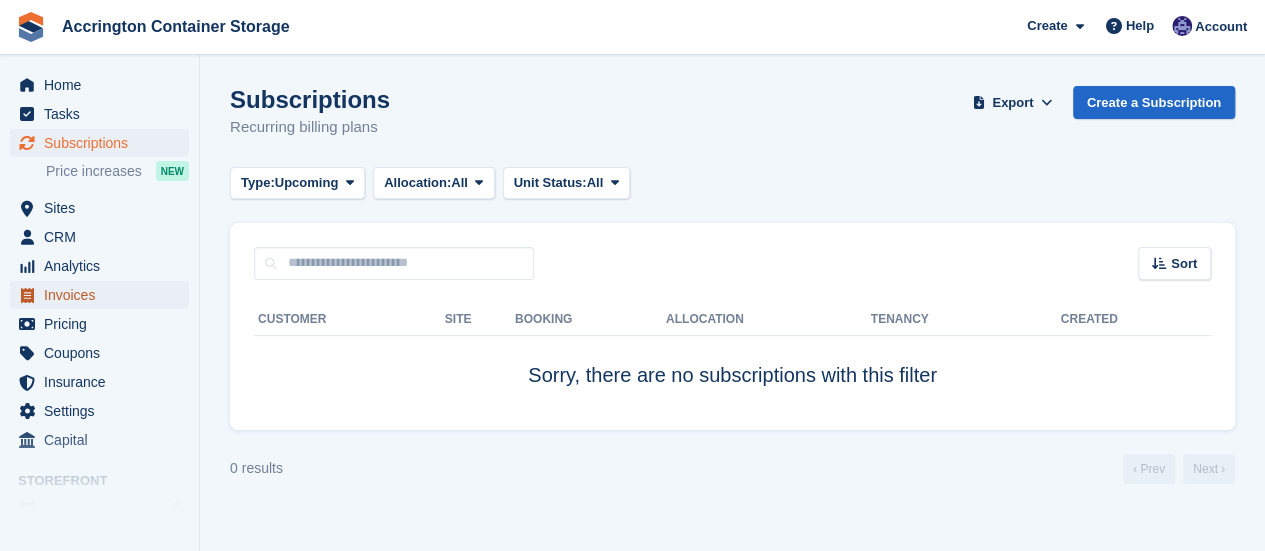 click on "Invoices" at bounding box center [104, 295] 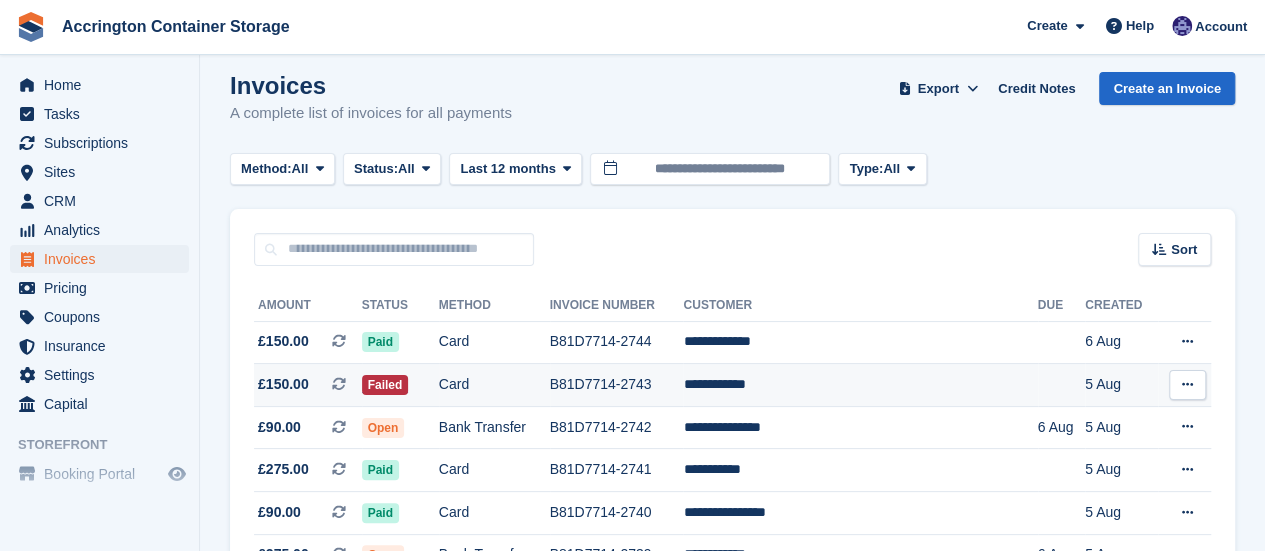 scroll, scrollTop: 0, scrollLeft: 0, axis: both 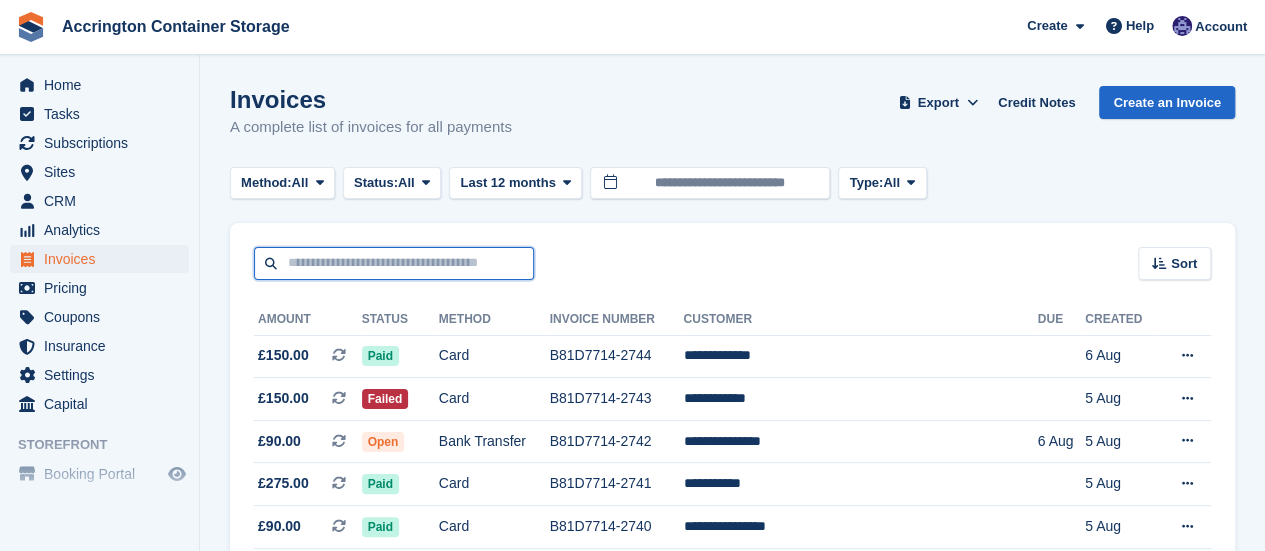 click at bounding box center [394, 263] 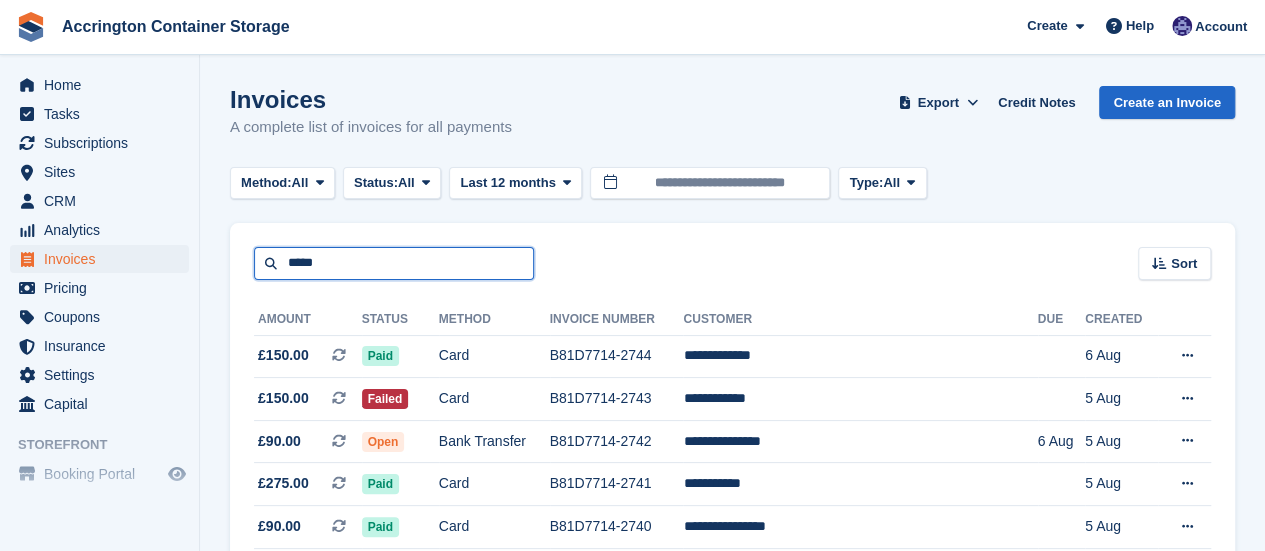 type on "*****" 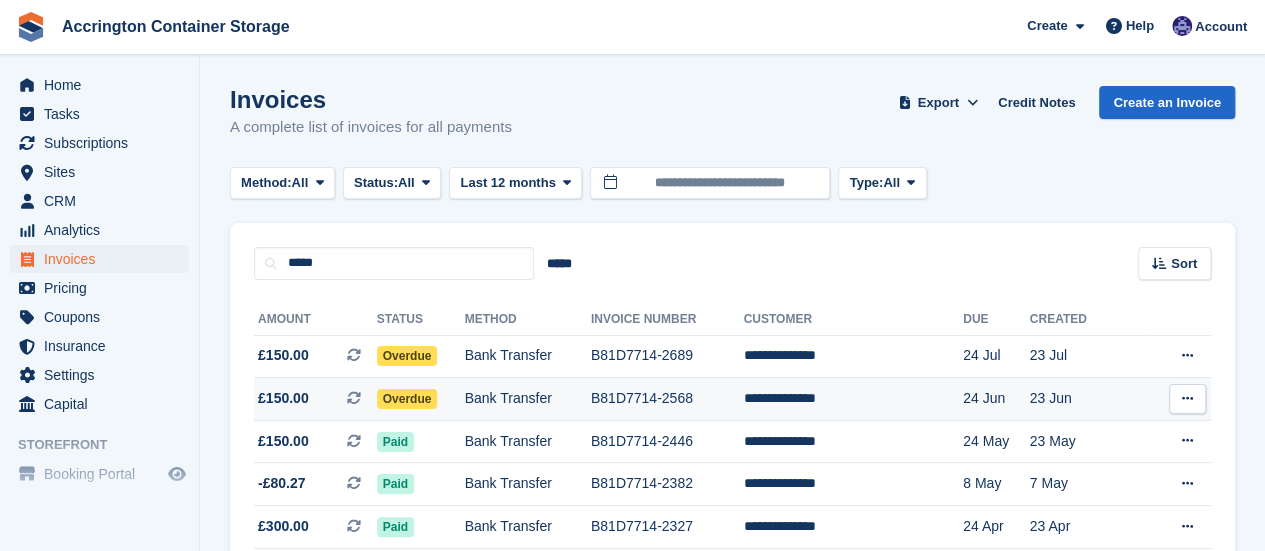 click on "Bank Transfer" at bounding box center [528, 399] 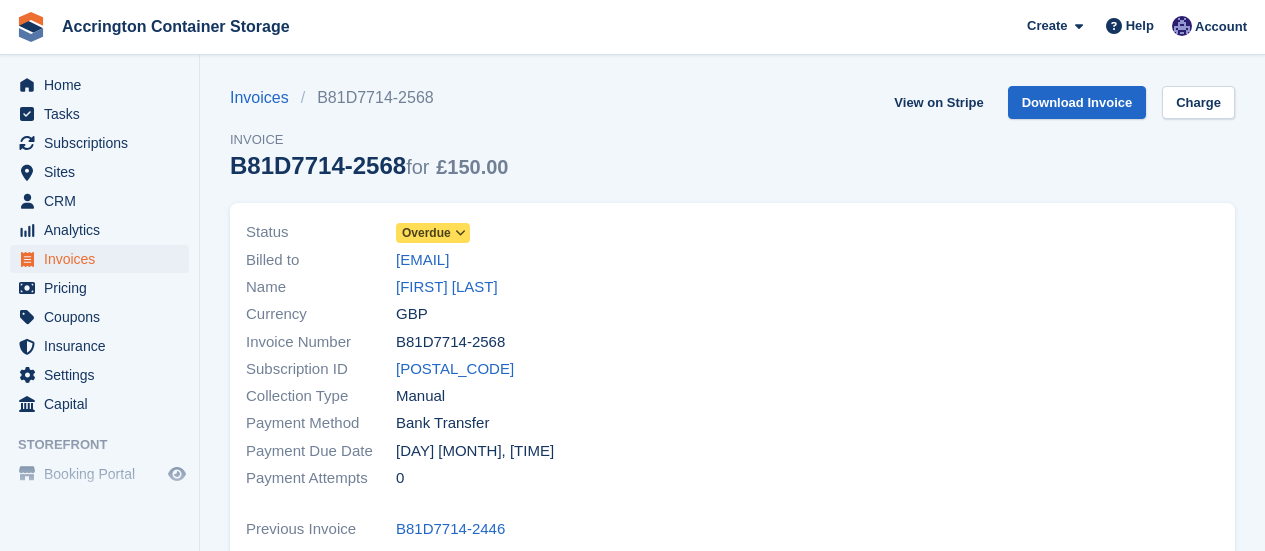 scroll, scrollTop: 0, scrollLeft: 0, axis: both 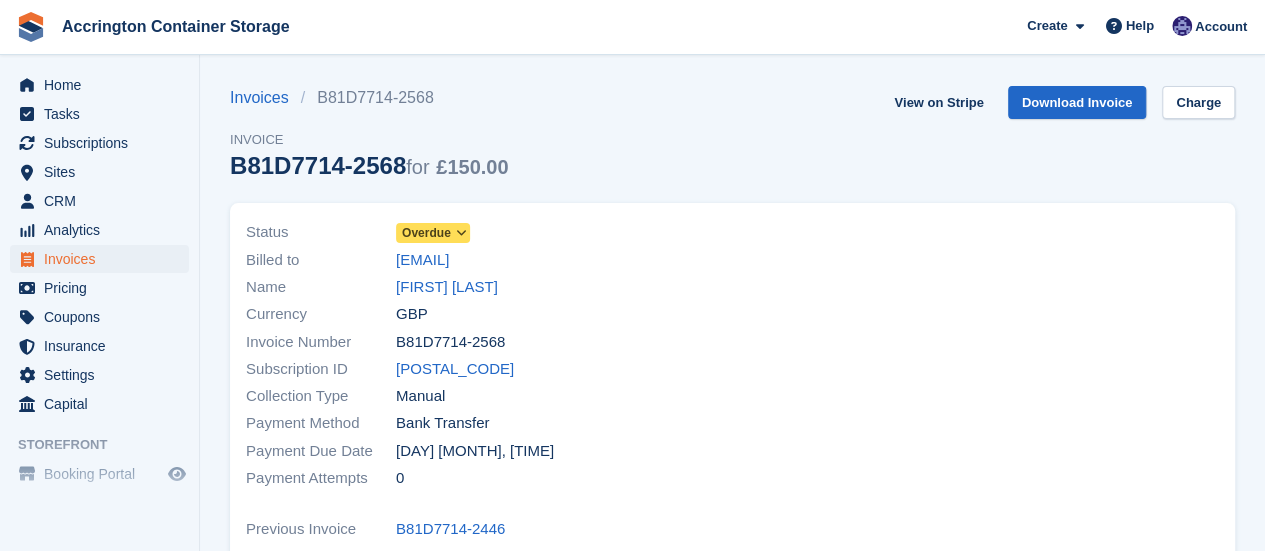 click on "Overdue" at bounding box center (426, 233) 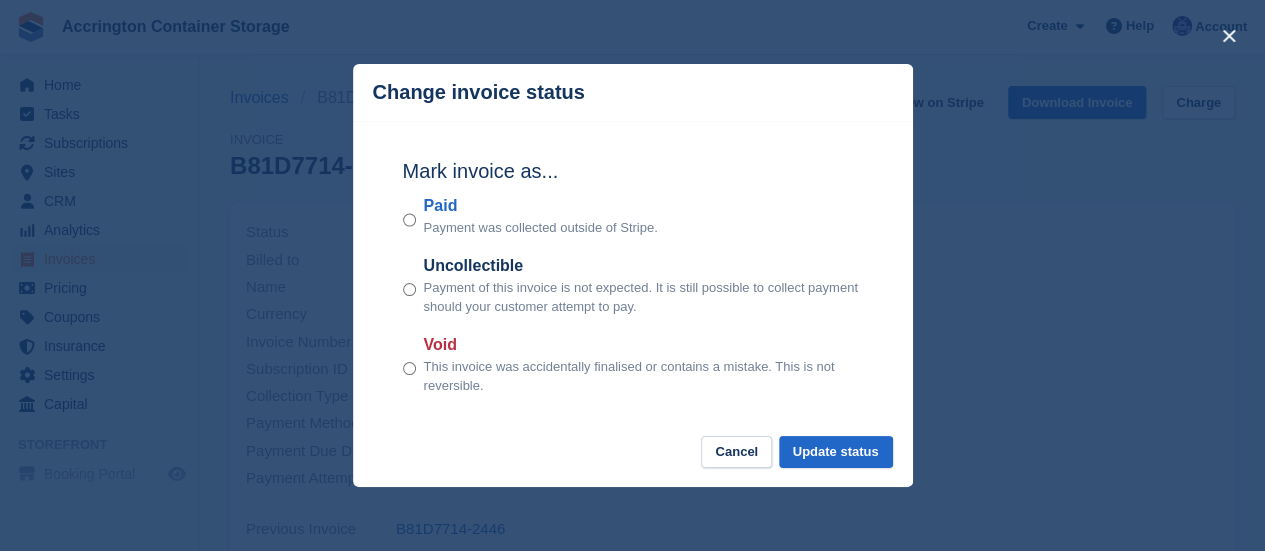 click on "Mark invoice as...
Paid
Payment was collected outside of Stripe.
Uncollectible
Payment of this invoice is not expected. It is still possible to collect payment should your customer attempt to pay.
Void
This invoice was accidentally finalised or contains a mistake. This is not reversible." at bounding box center [633, 278] 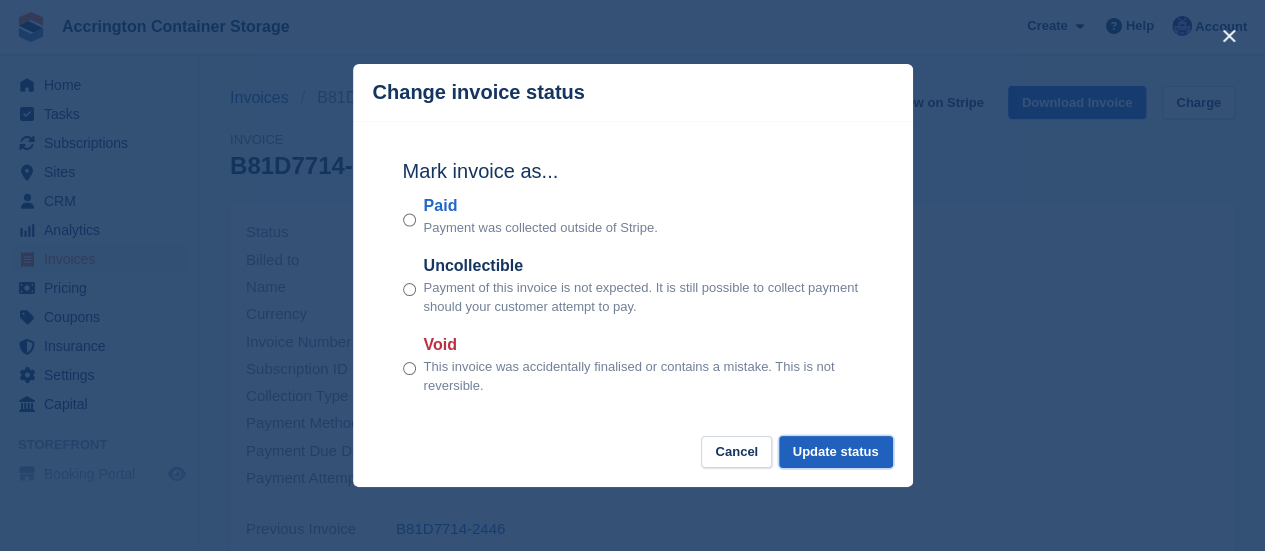 click on "Update status" at bounding box center [836, 452] 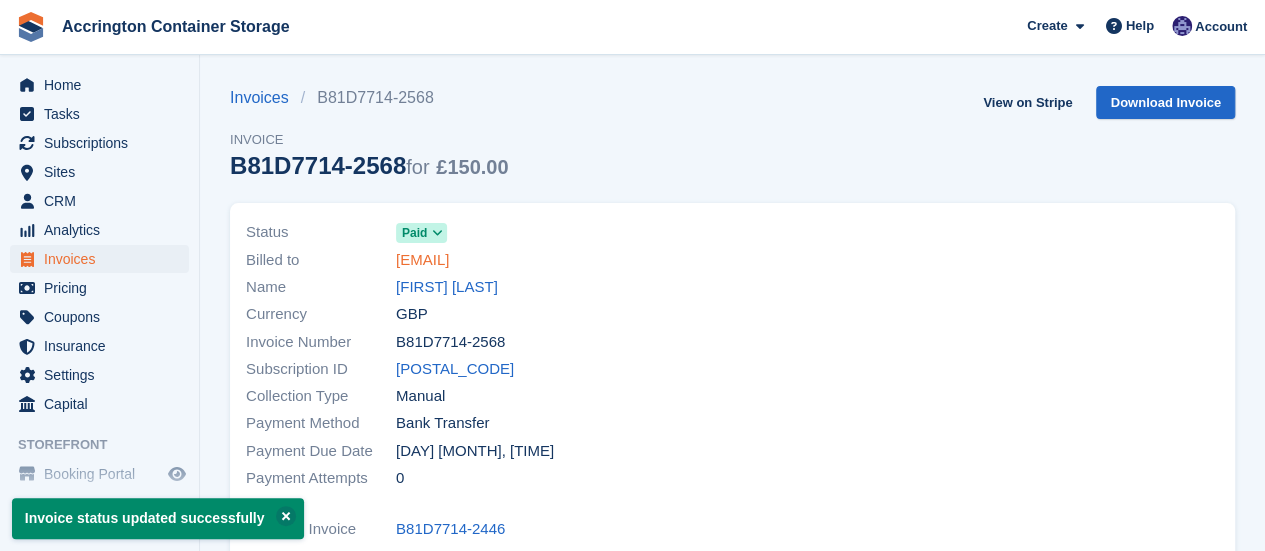 click on "[EMAIL]" at bounding box center (422, 260) 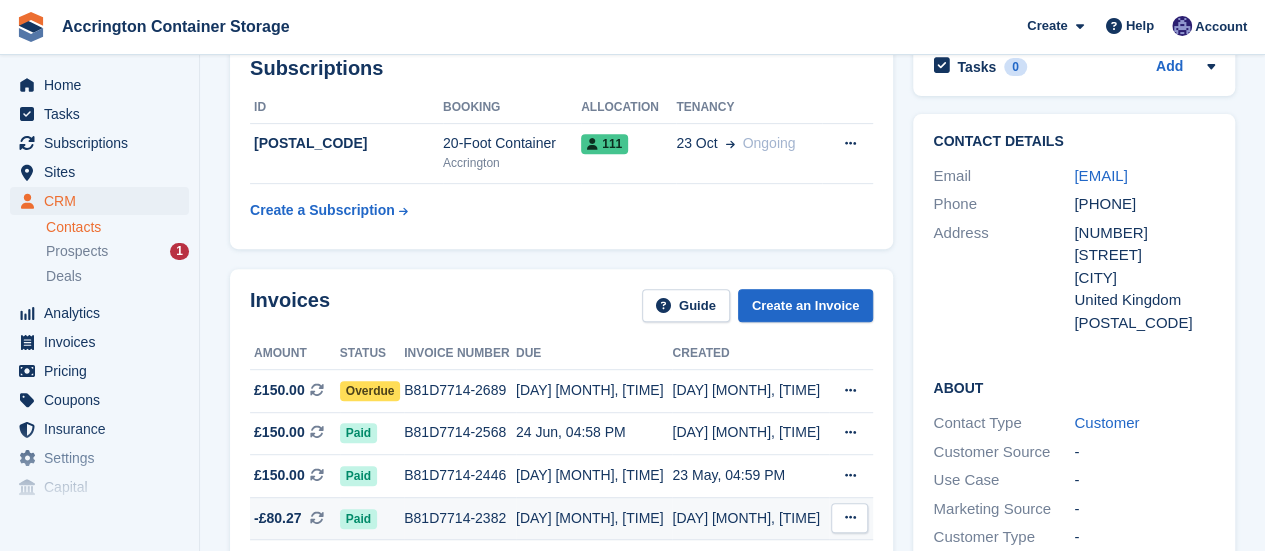 scroll, scrollTop: 349, scrollLeft: 0, axis: vertical 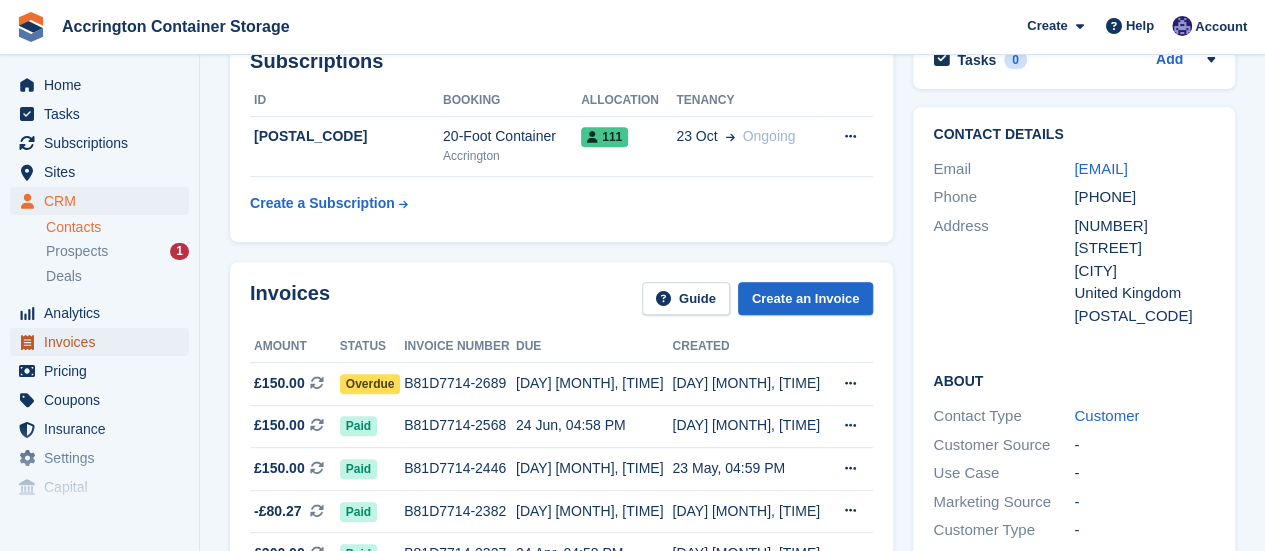click on "Invoices" at bounding box center [104, 342] 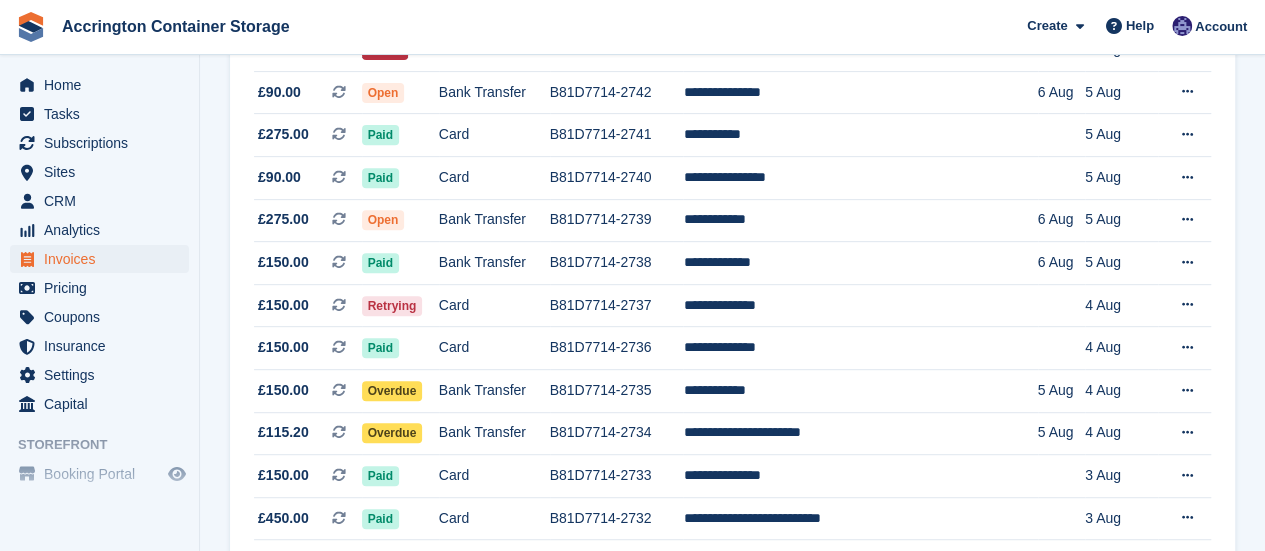 scroll, scrollTop: 0, scrollLeft: 0, axis: both 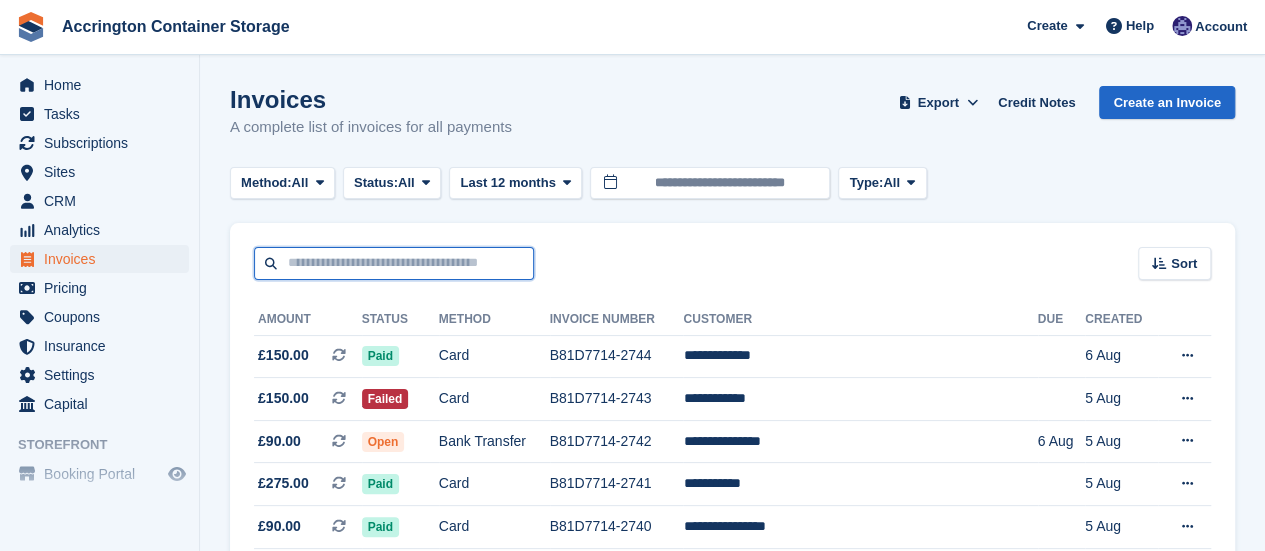 click at bounding box center (394, 263) 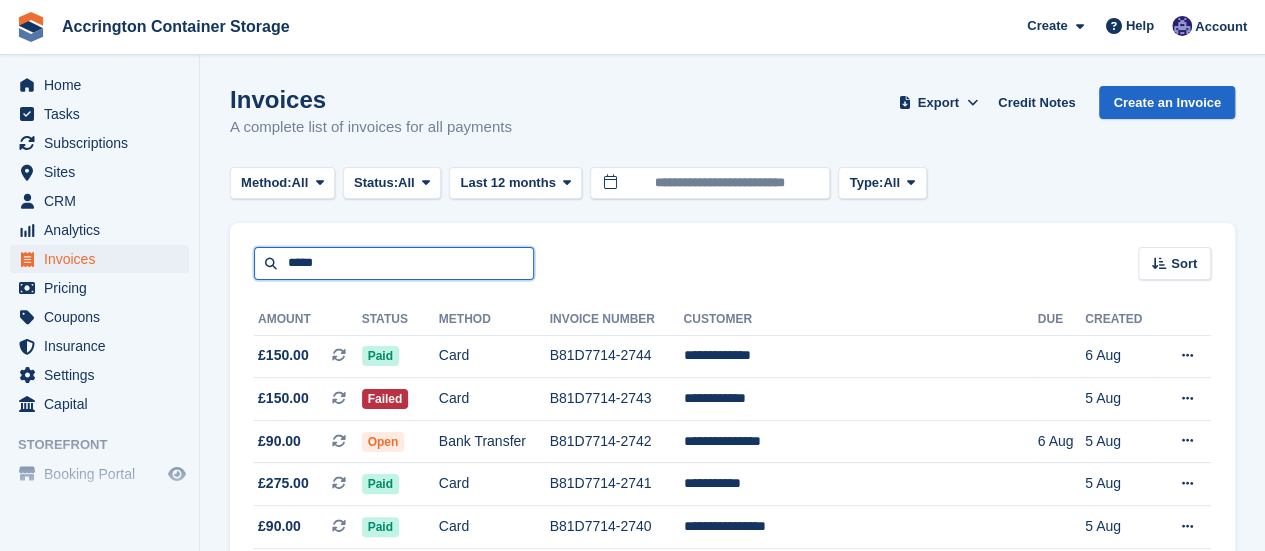 type on "*****" 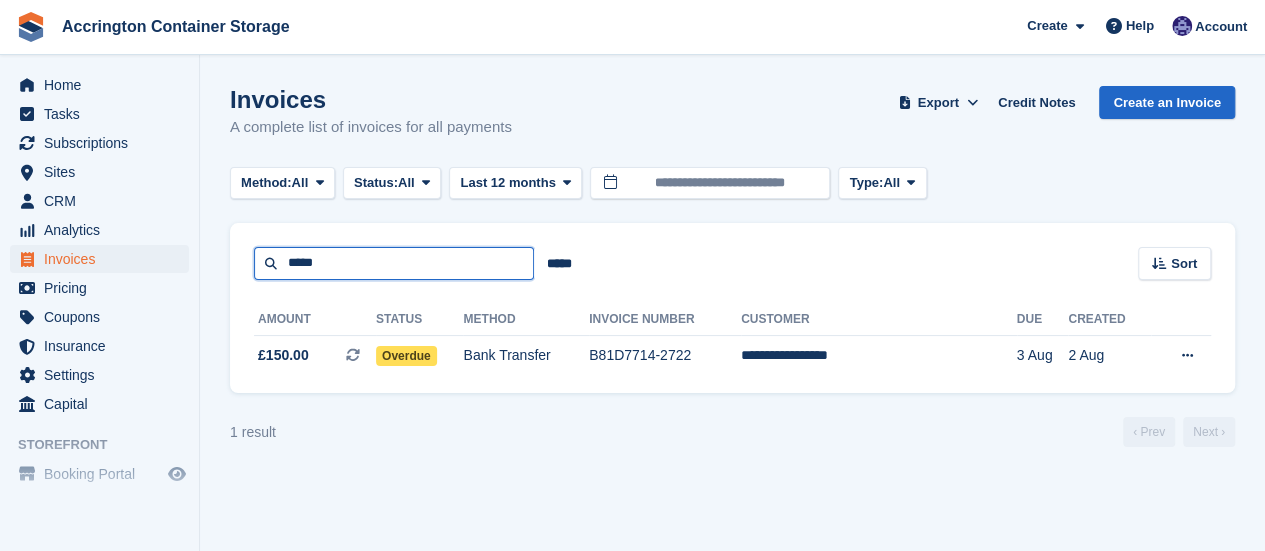 click on "*****" at bounding box center (394, 263) 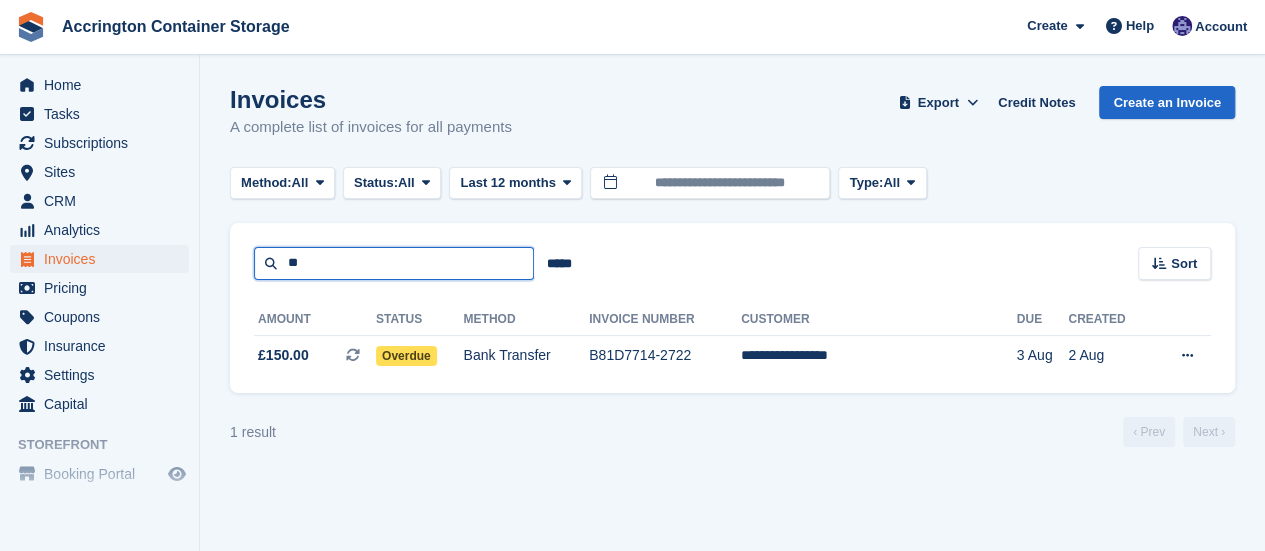 type on "*" 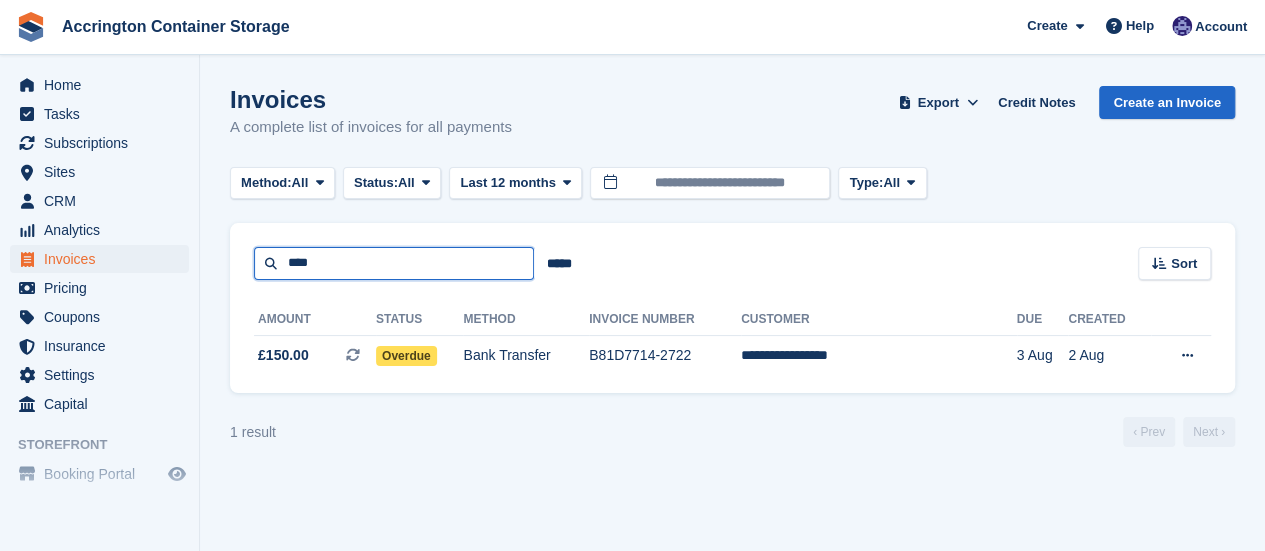 type on "****" 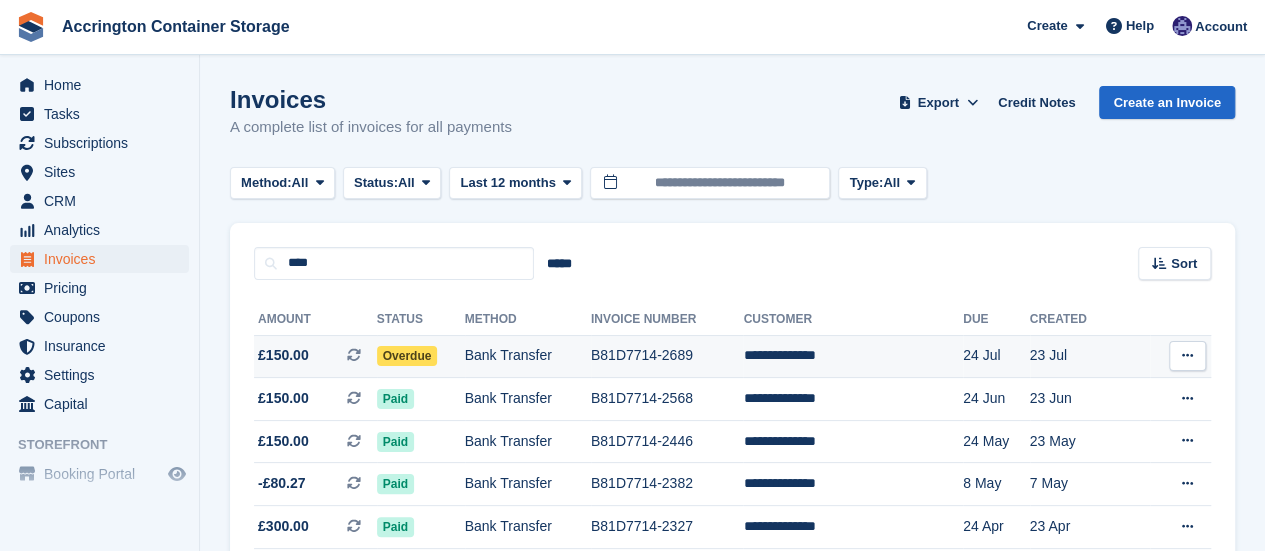 click on "Overdue" at bounding box center (407, 356) 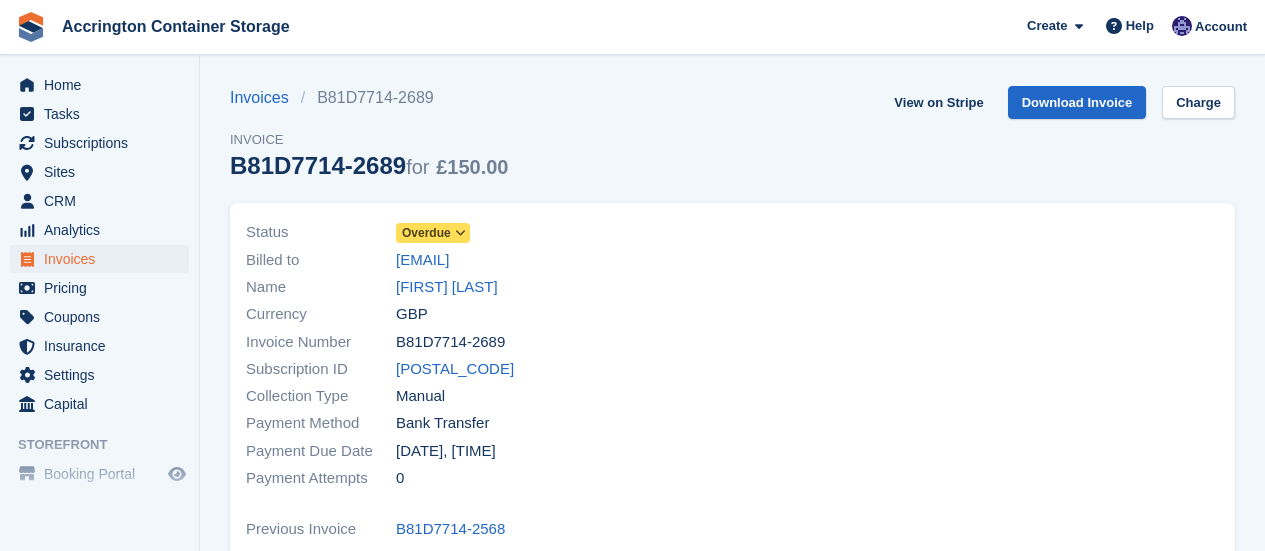 scroll, scrollTop: 0, scrollLeft: 0, axis: both 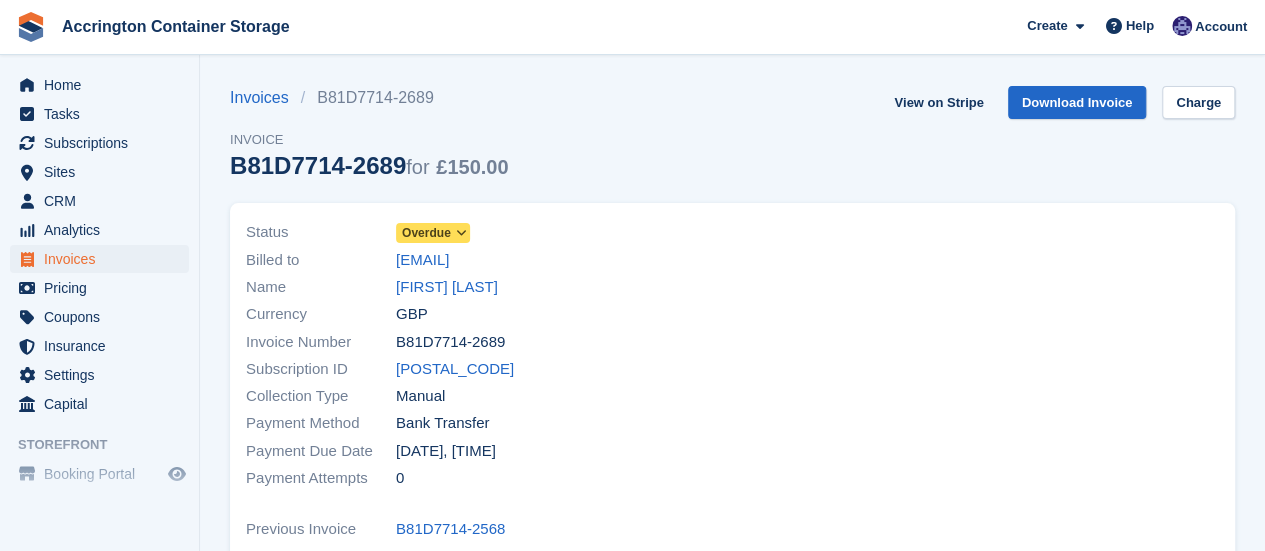 click on "Overdue" at bounding box center [426, 233] 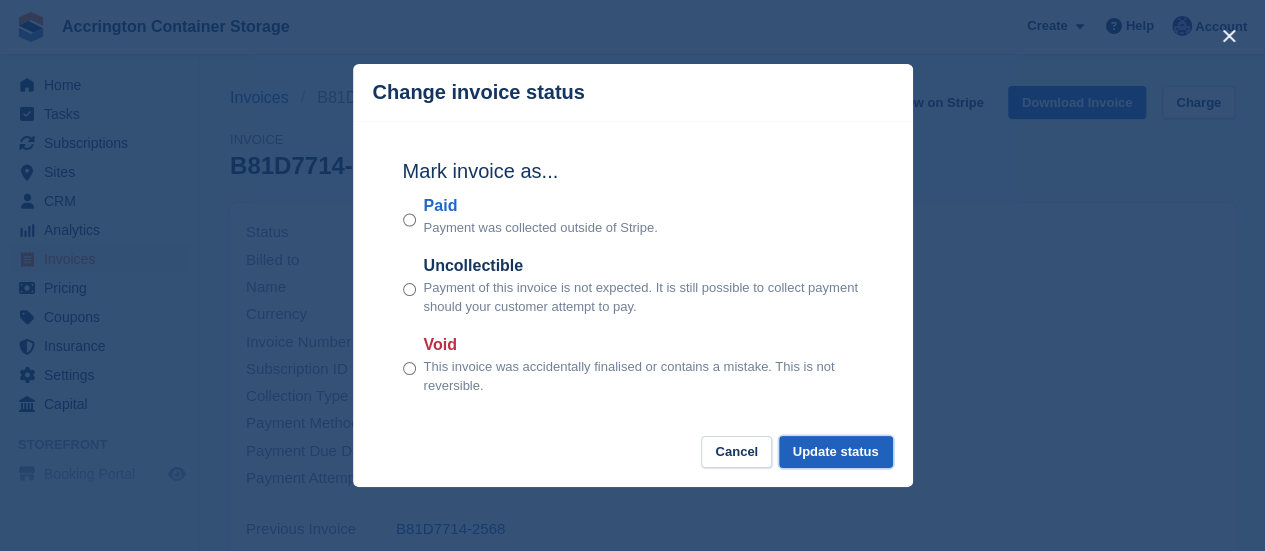 click on "Update status" at bounding box center [836, 452] 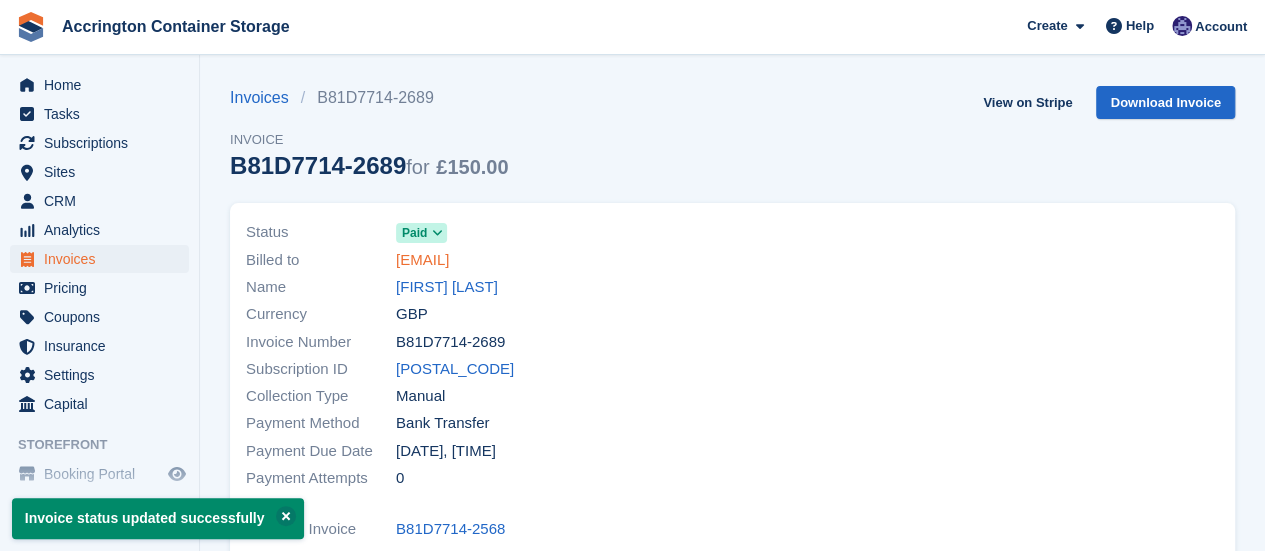 click on "[EMAIL]" at bounding box center [422, 260] 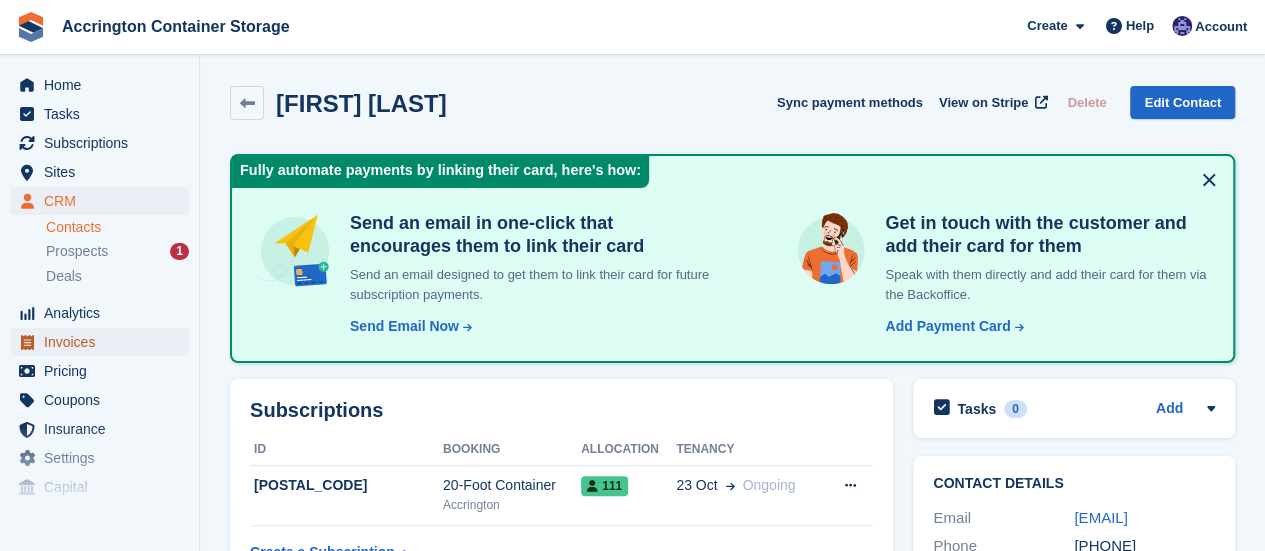 click on "Invoices" at bounding box center (104, 342) 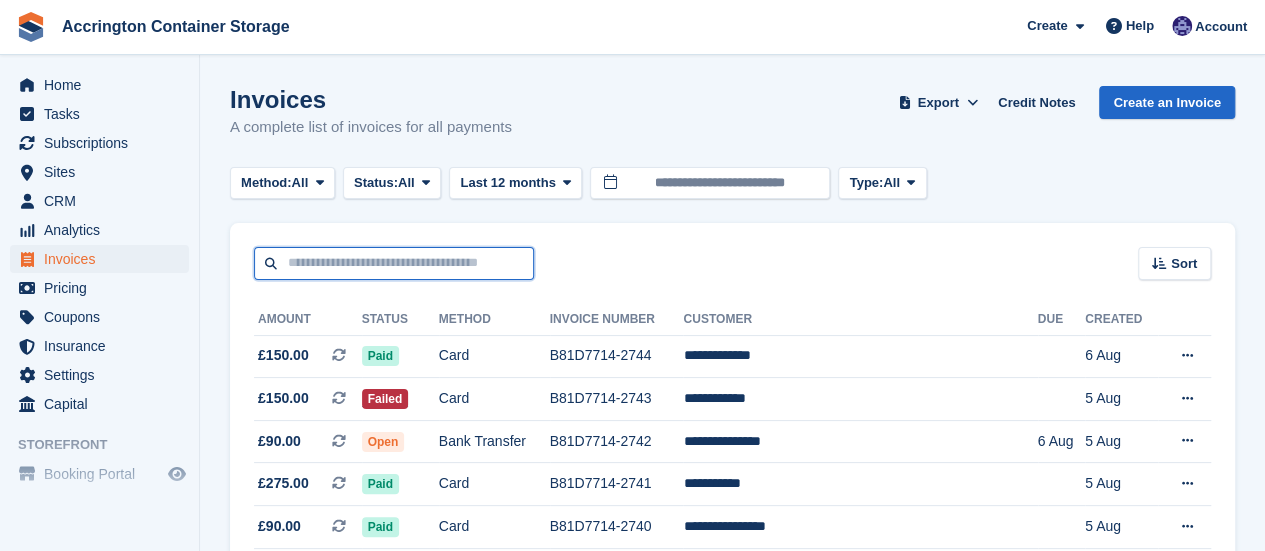 click at bounding box center [394, 263] 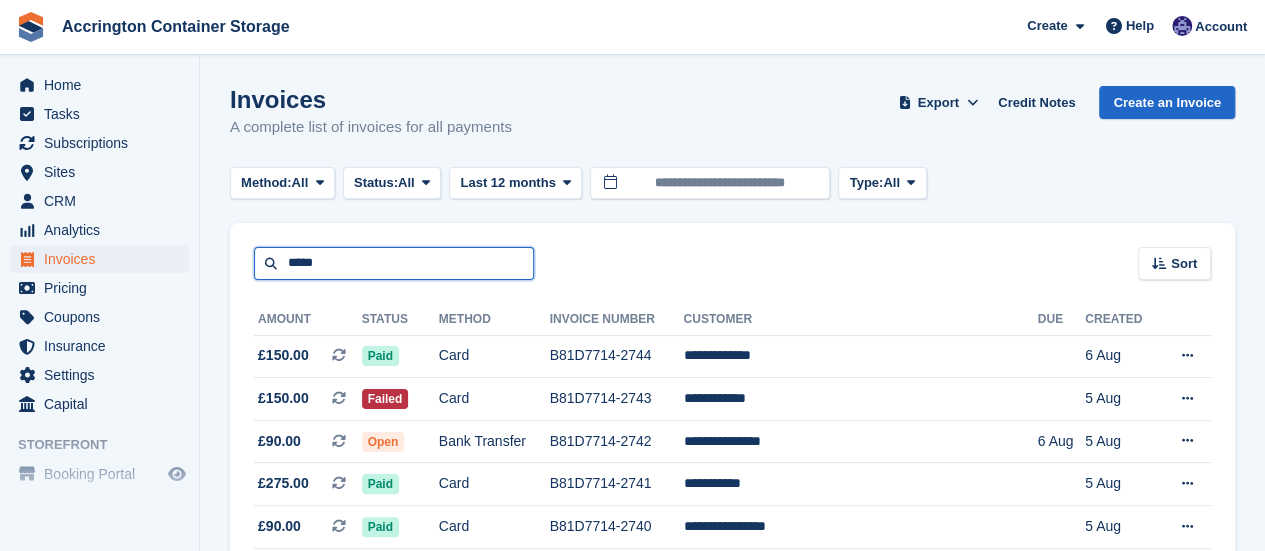 type on "*****" 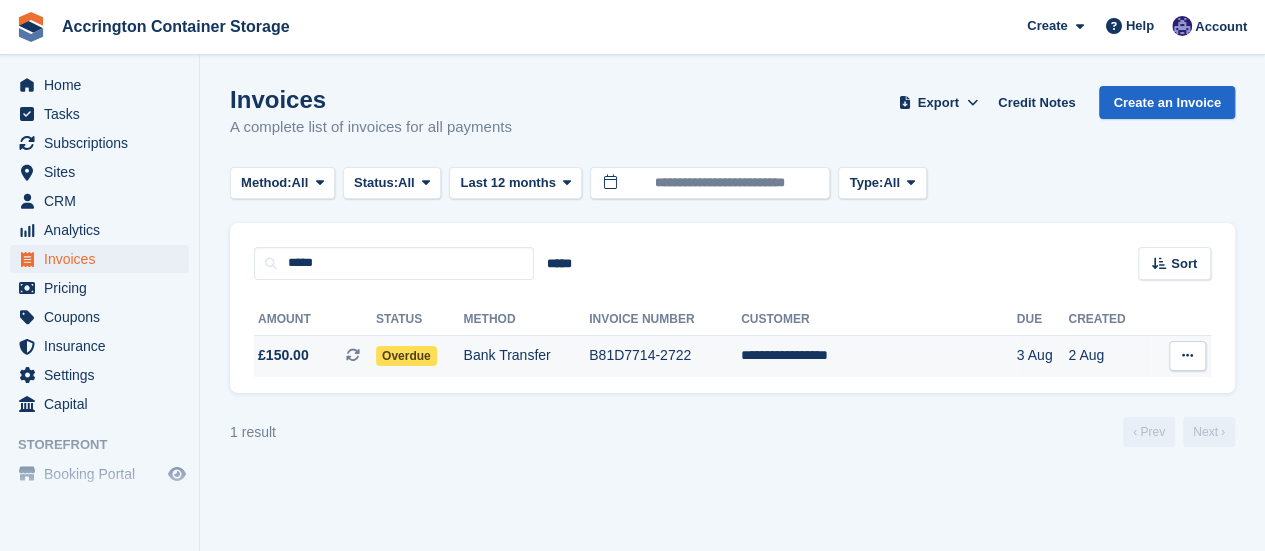 click on "Overdue" at bounding box center (419, 356) 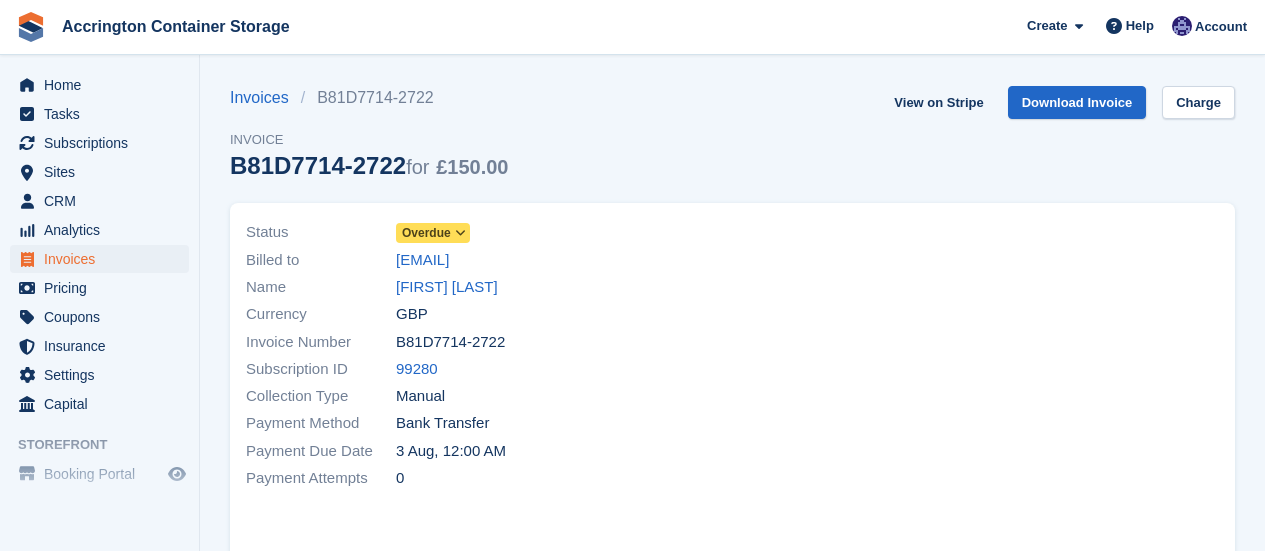 scroll, scrollTop: 0, scrollLeft: 0, axis: both 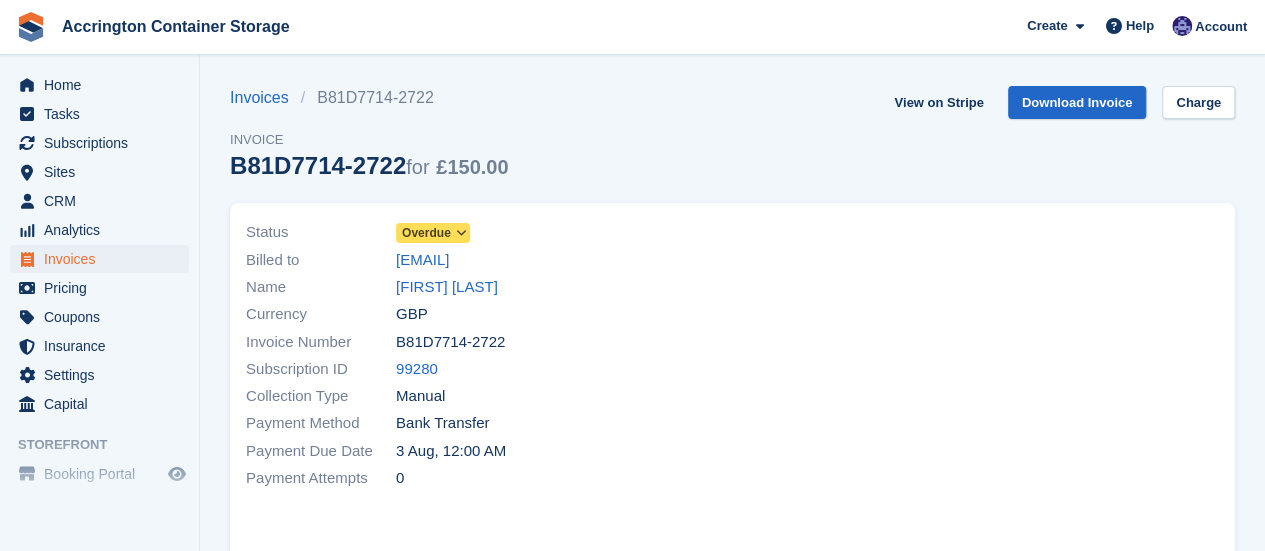 click on "Billed to
mike.crockford@sky.com" at bounding box center (483, 259) 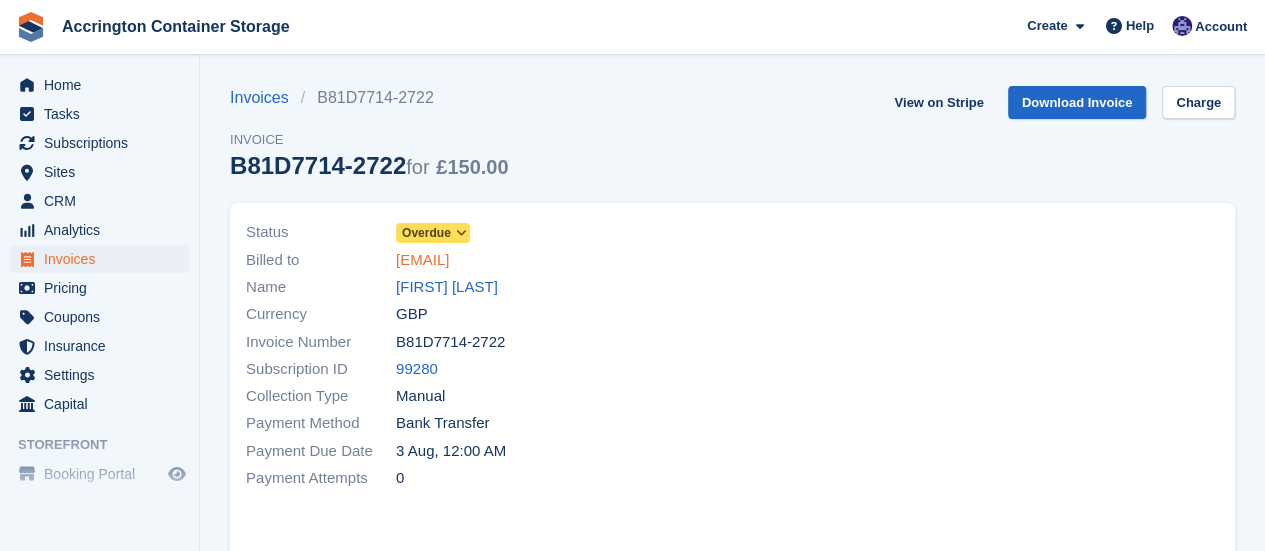 click on "mike.crockford@sky.com" at bounding box center (422, 260) 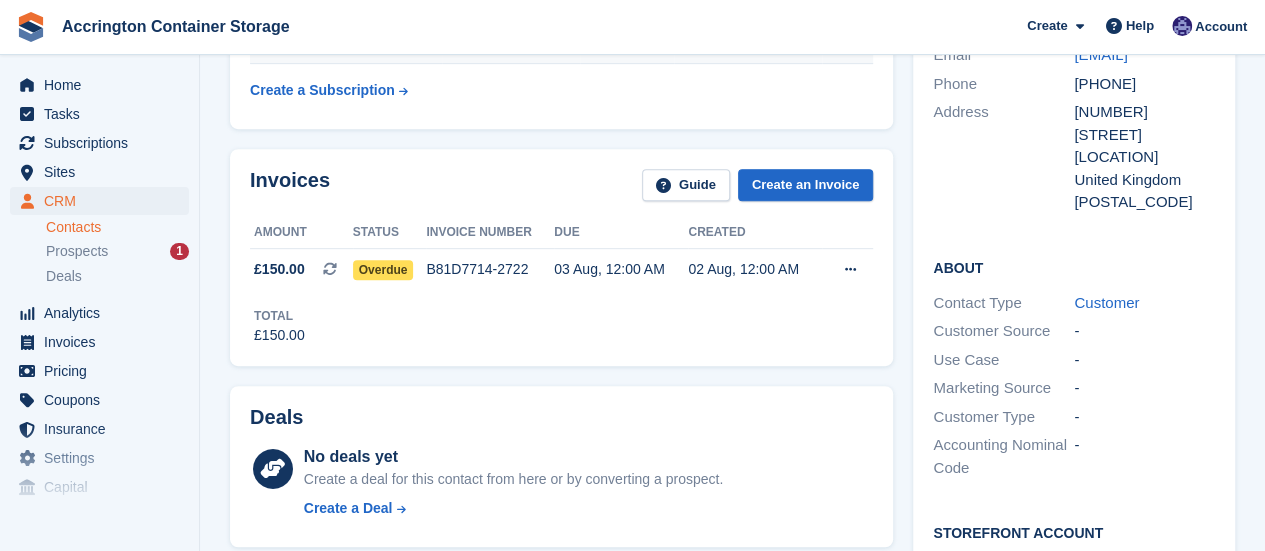 scroll, scrollTop: 410, scrollLeft: 0, axis: vertical 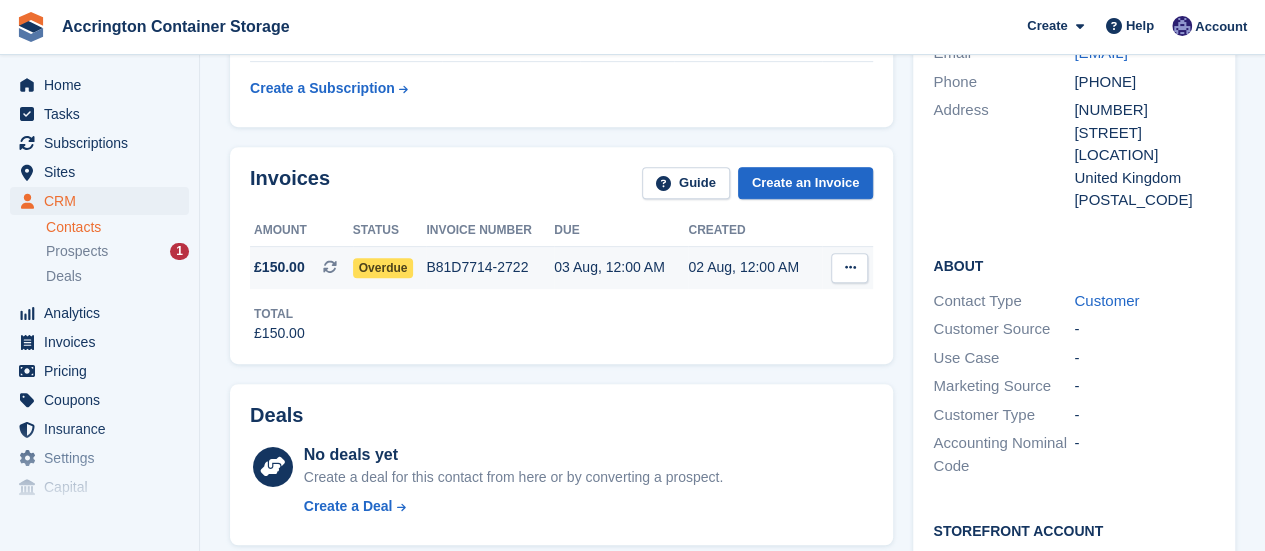 click on "B81D7714-2722" at bounding box center (490, 267) 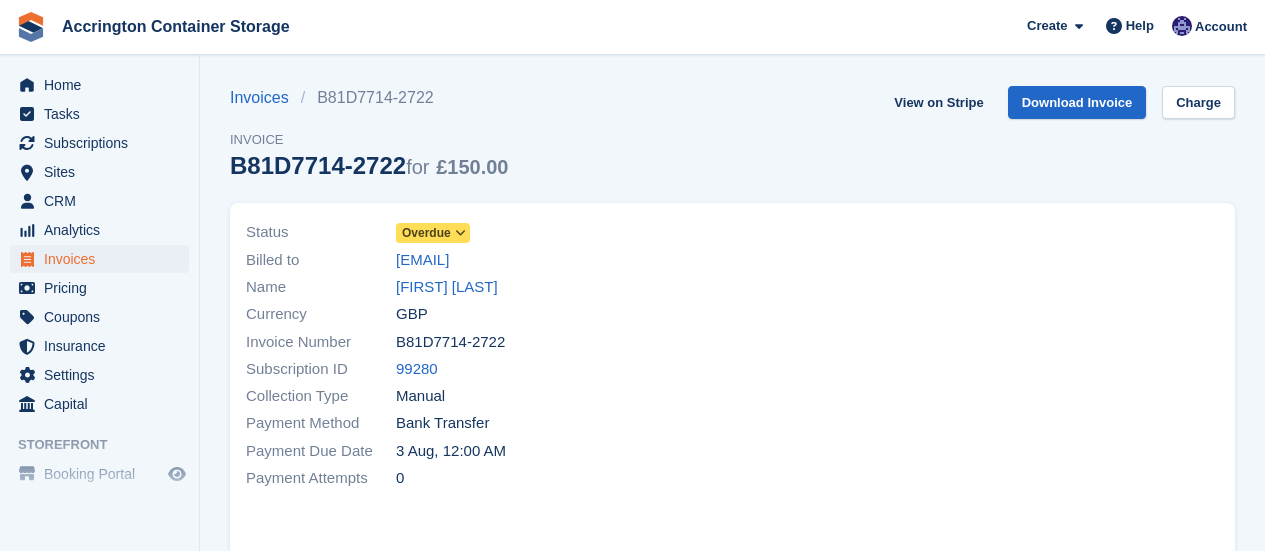 scroll, scrollTop: 0, scrollLeft: 0, axis: both 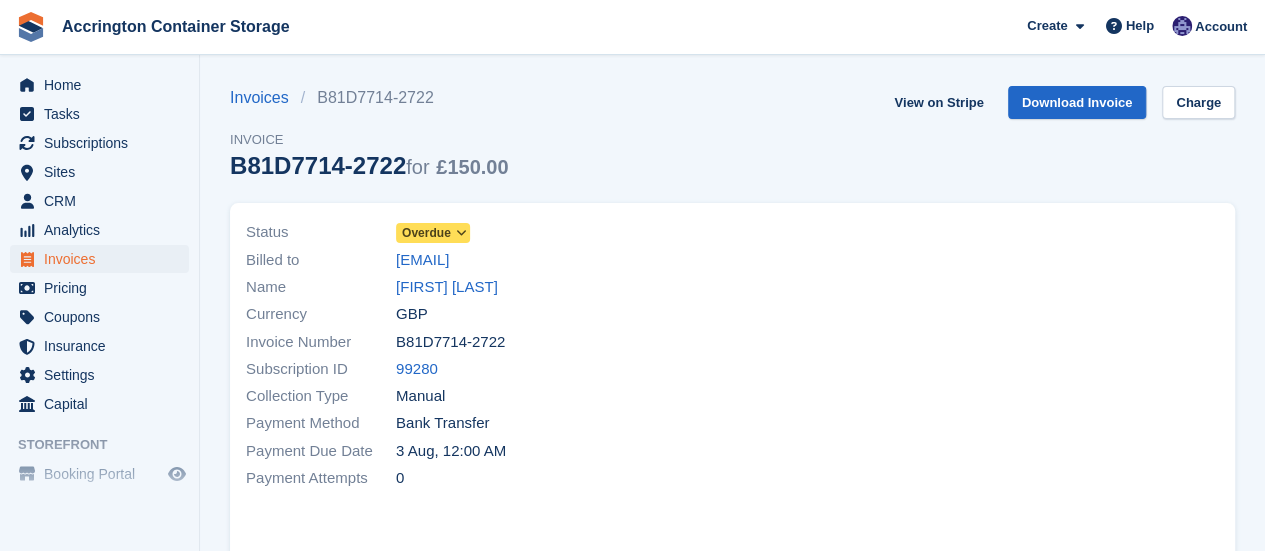 click on "Overdue" at bounding box center [433, 233] 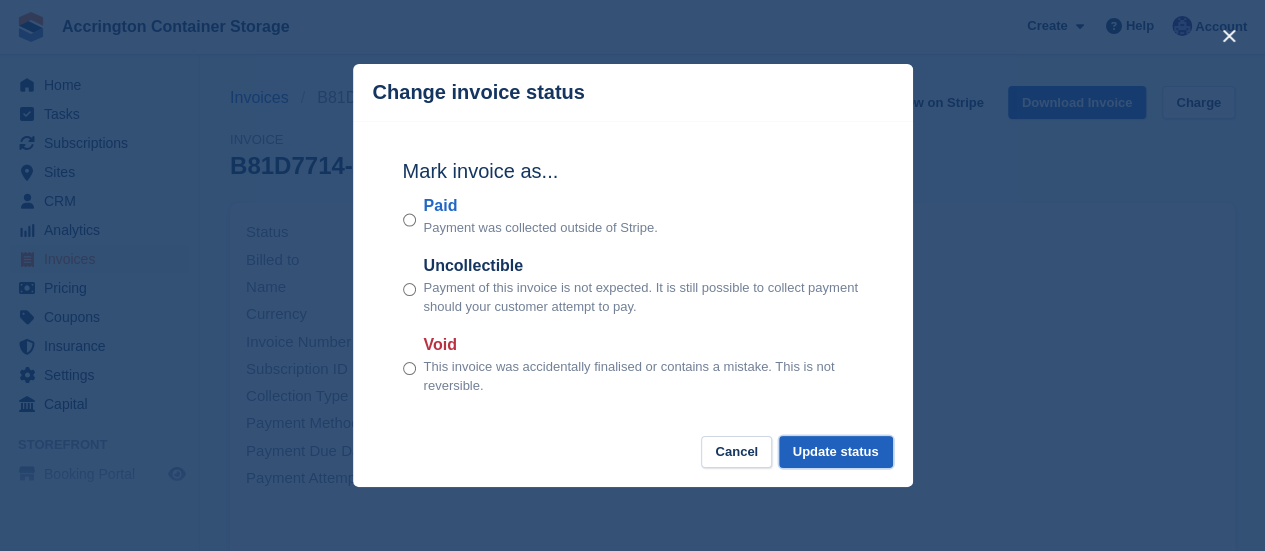 click on "Update status" at bounding box center (836, 452) 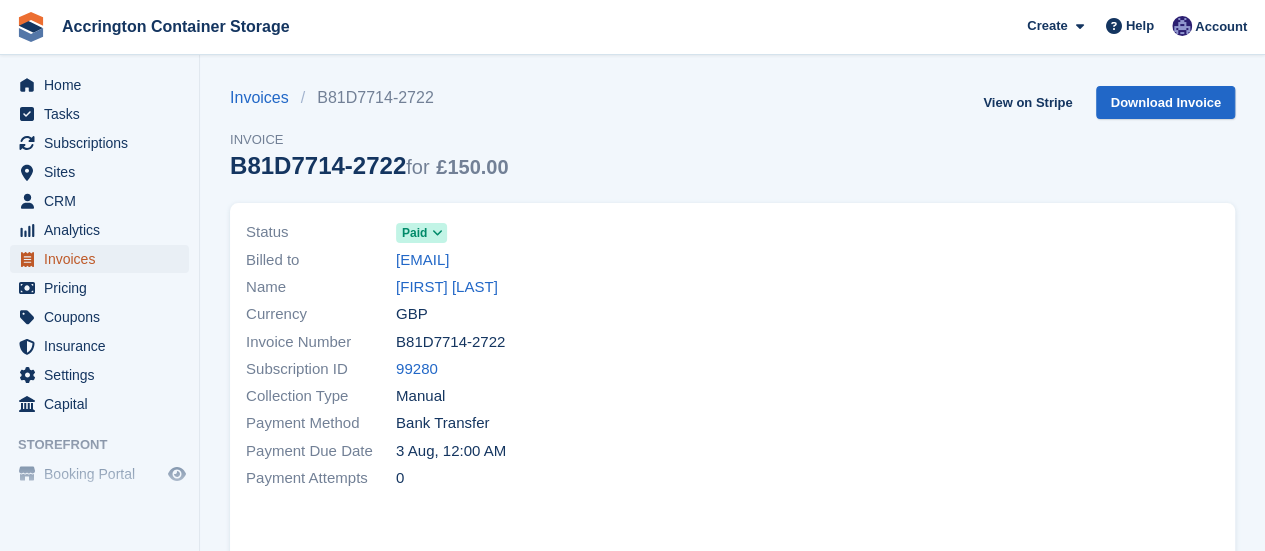 click on "Invoices" at bounding box center [104, 259] 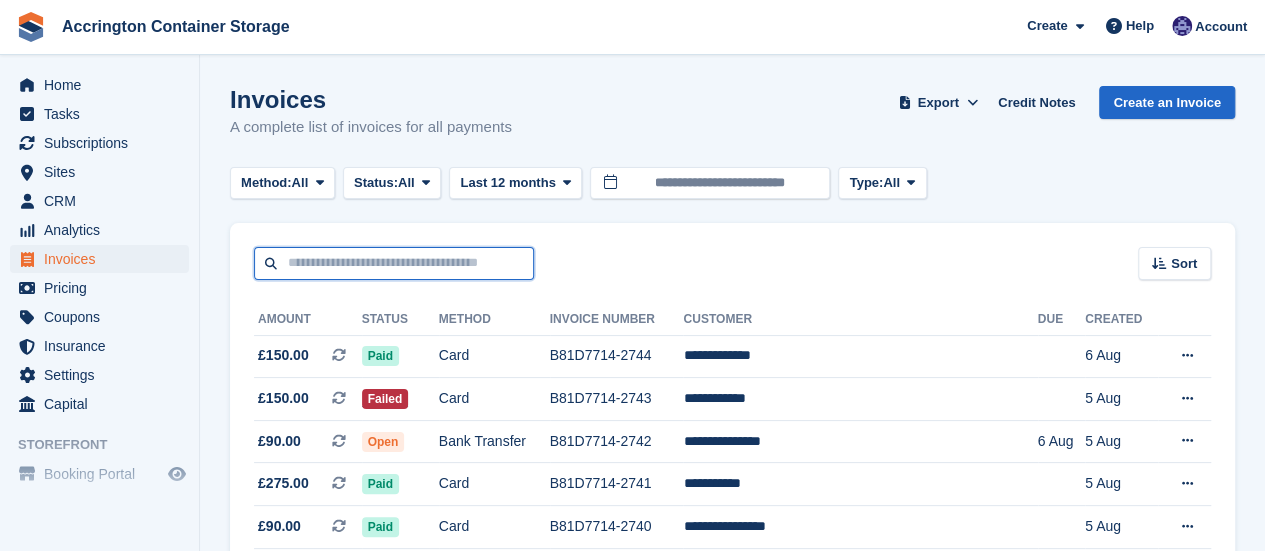 click at bounding box center [394, 263] 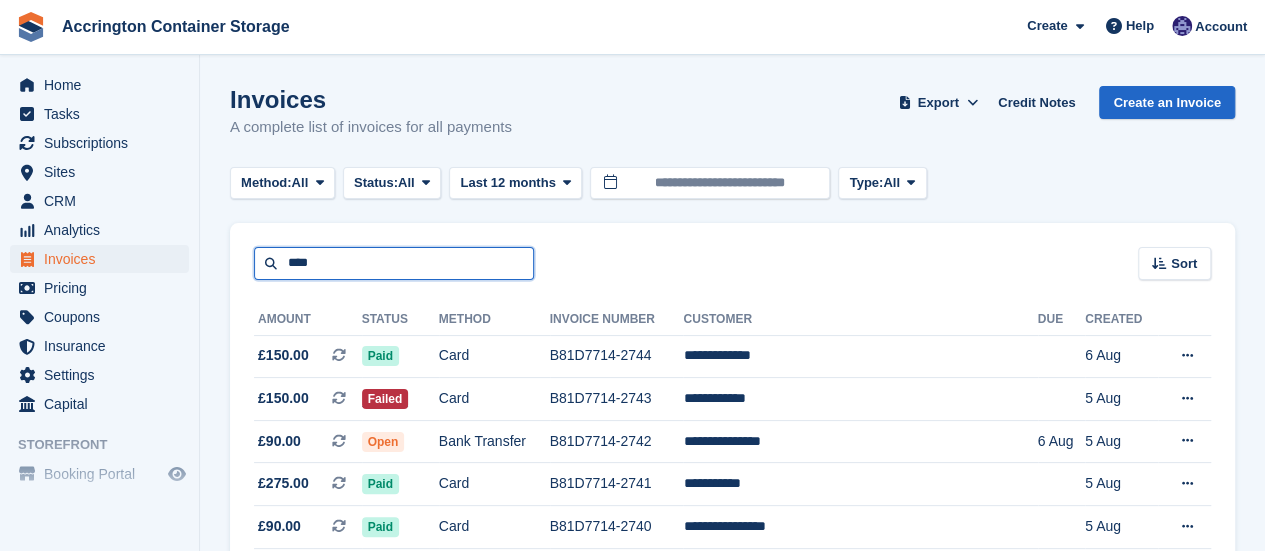 type on "****" 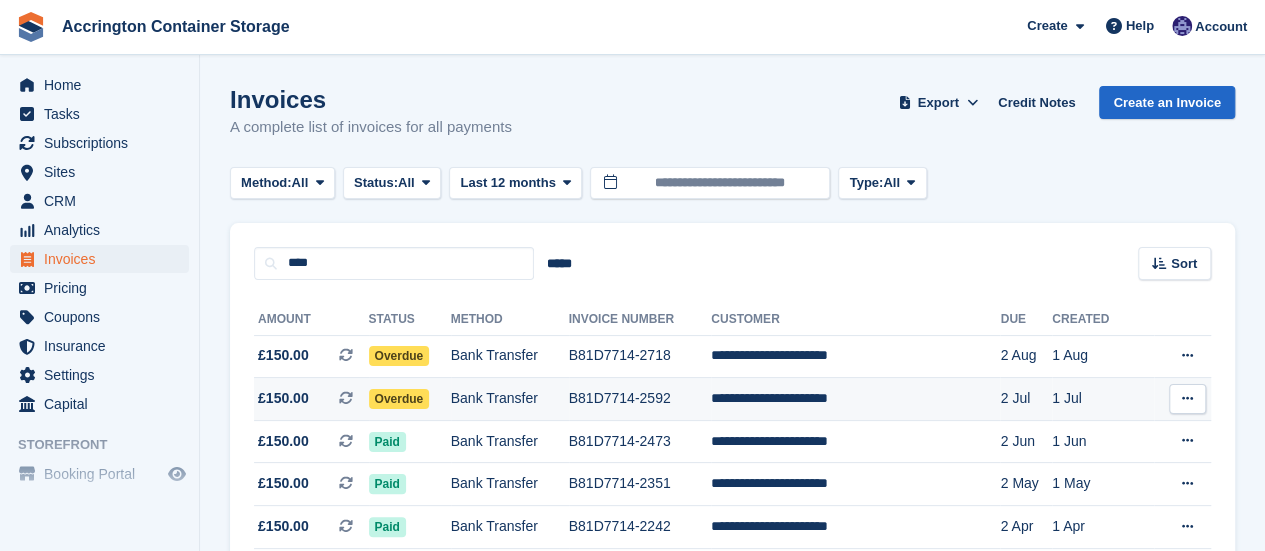 click on "Bank Transfer" at bounding box center [510, 399] 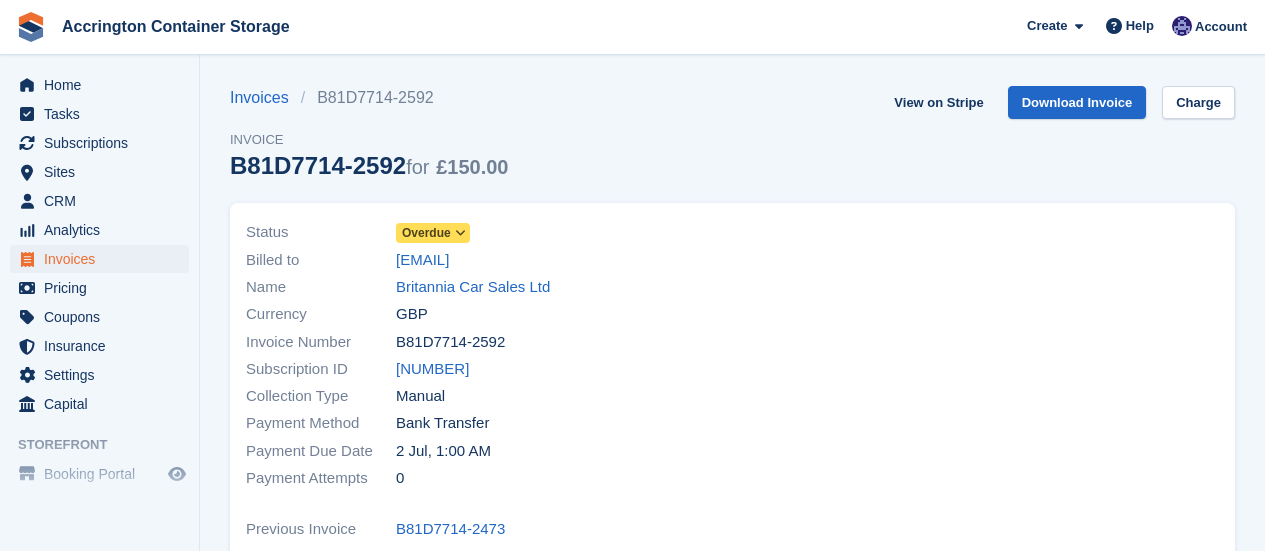 scroll, scrollTop: 0, scrollLeft: 0, axis: both 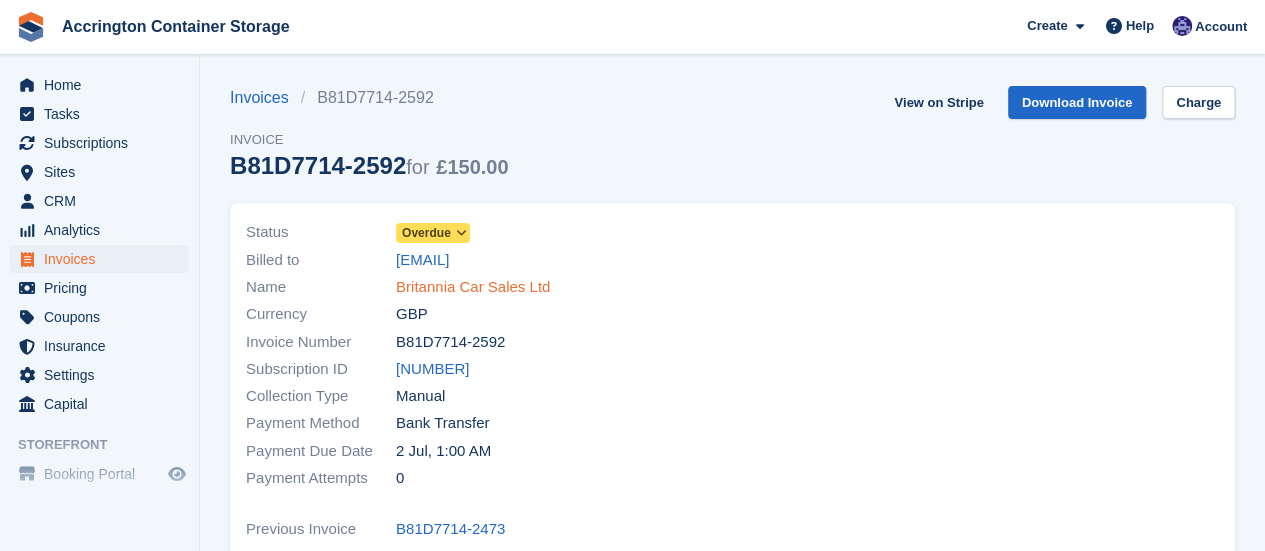click on "Britannia Car Sales Ltd" at bounding box center [473, 287] 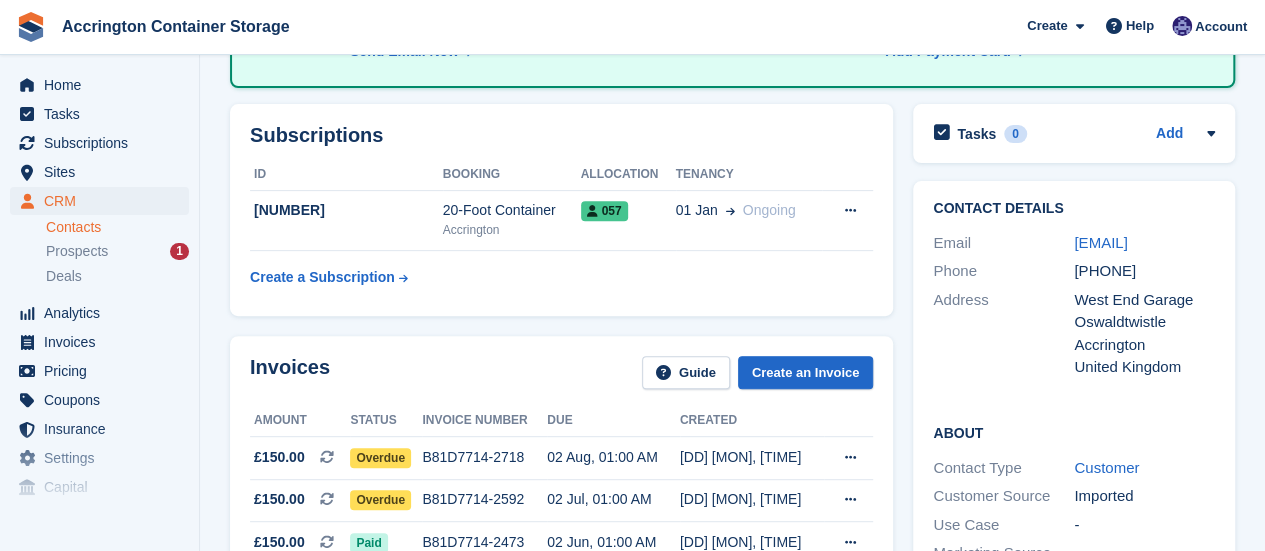 scroll, scrollTop: 276, scrollLeft: 0, axis: vertical 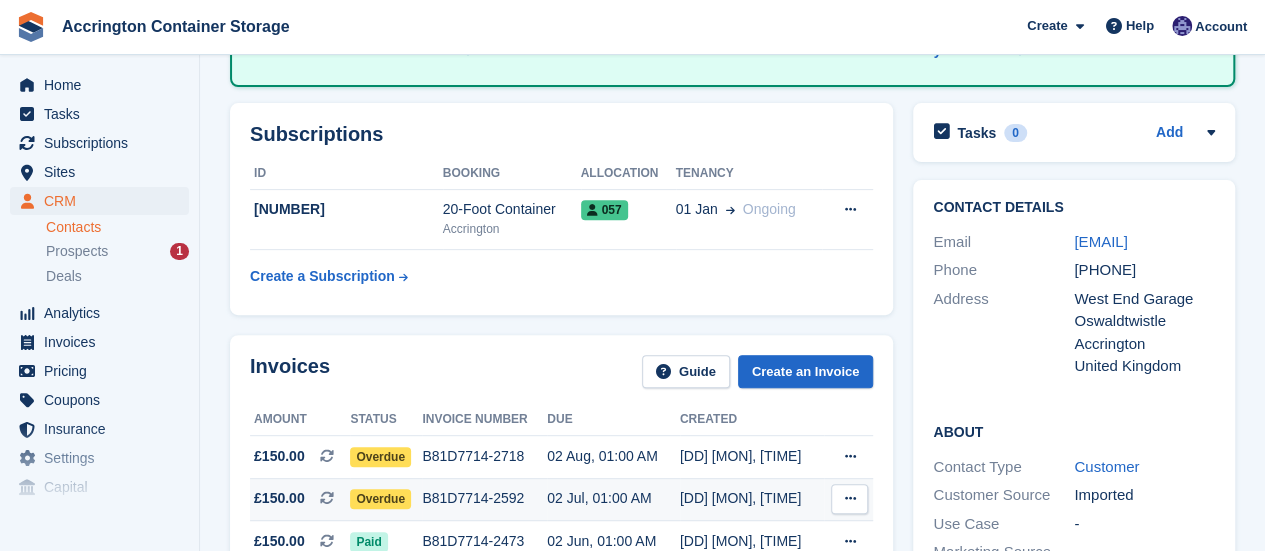 click on "Overdue" at bounding box center [386, 498] 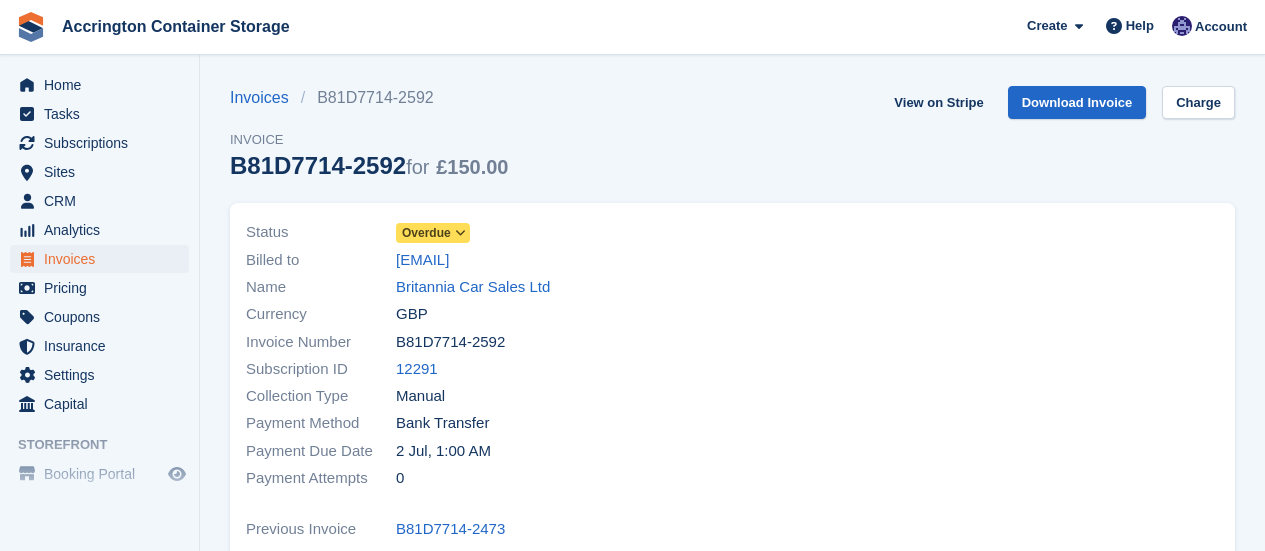 scroll, scrollTop: 0, scrollLeft: 0, axis: both 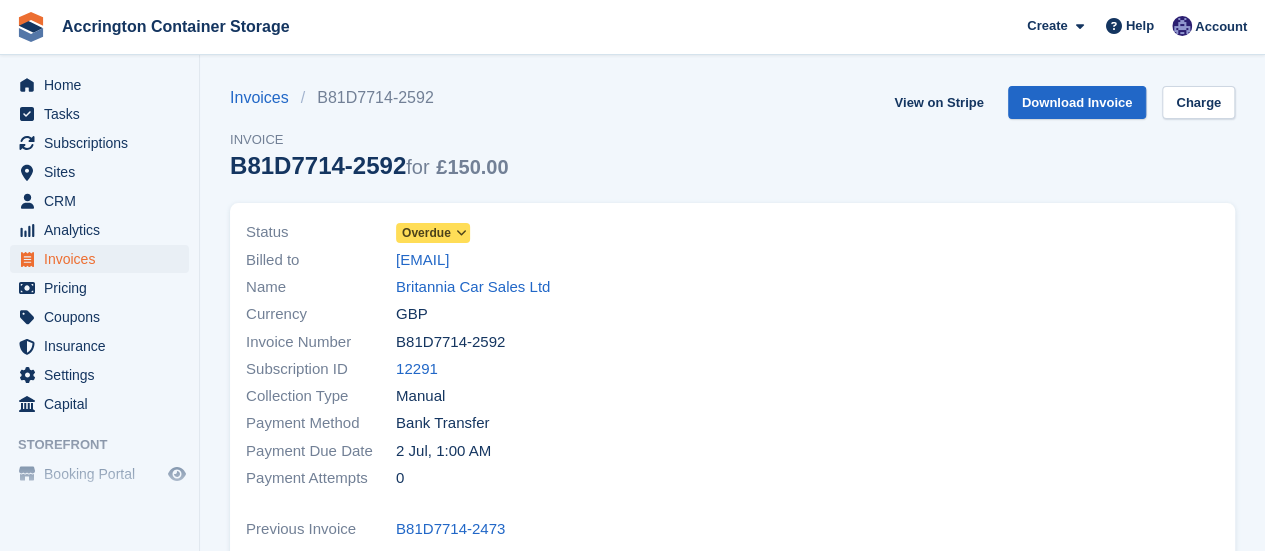 click on "Overdue" at bounding box center [426, 233] 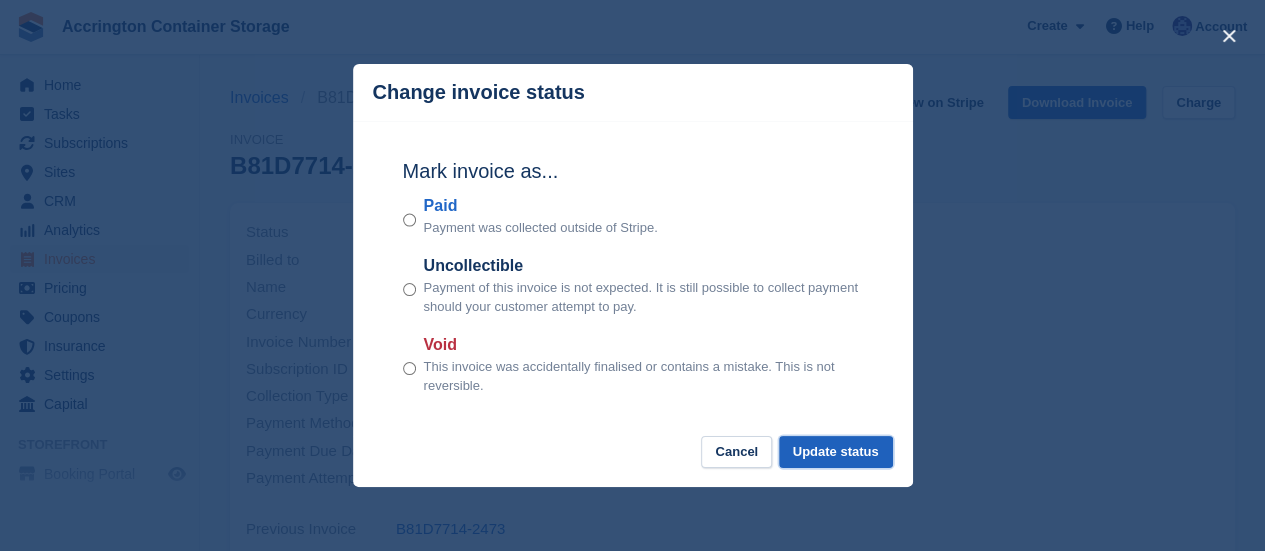 click on "Update status" at bounding box center [836, 452] 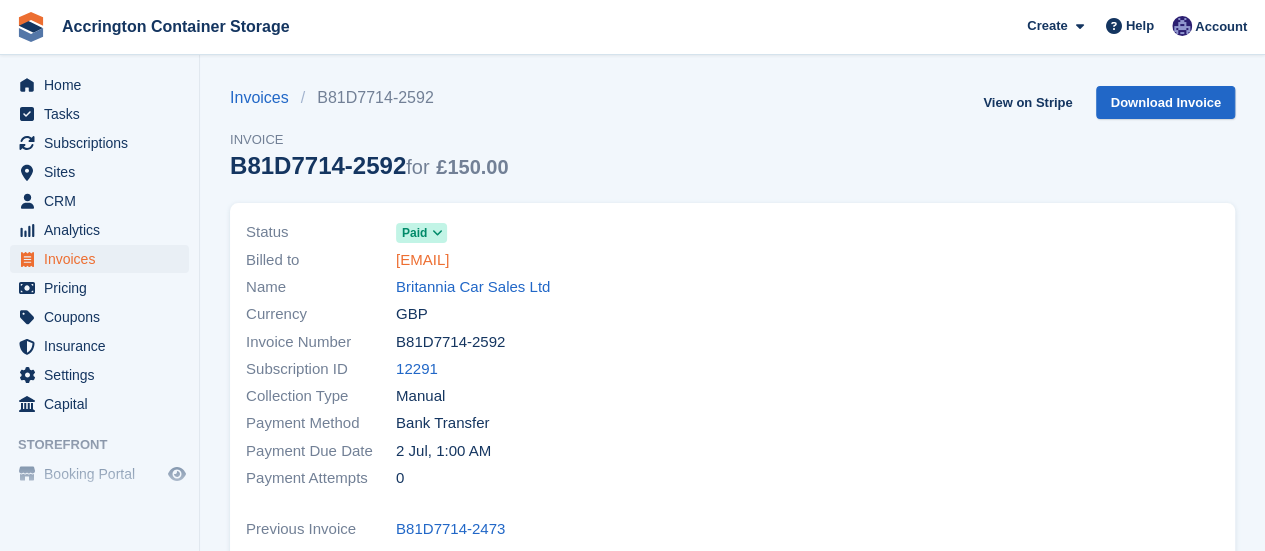 click on "keithmid6@hotmail.com" at bounding box center (422, 260) 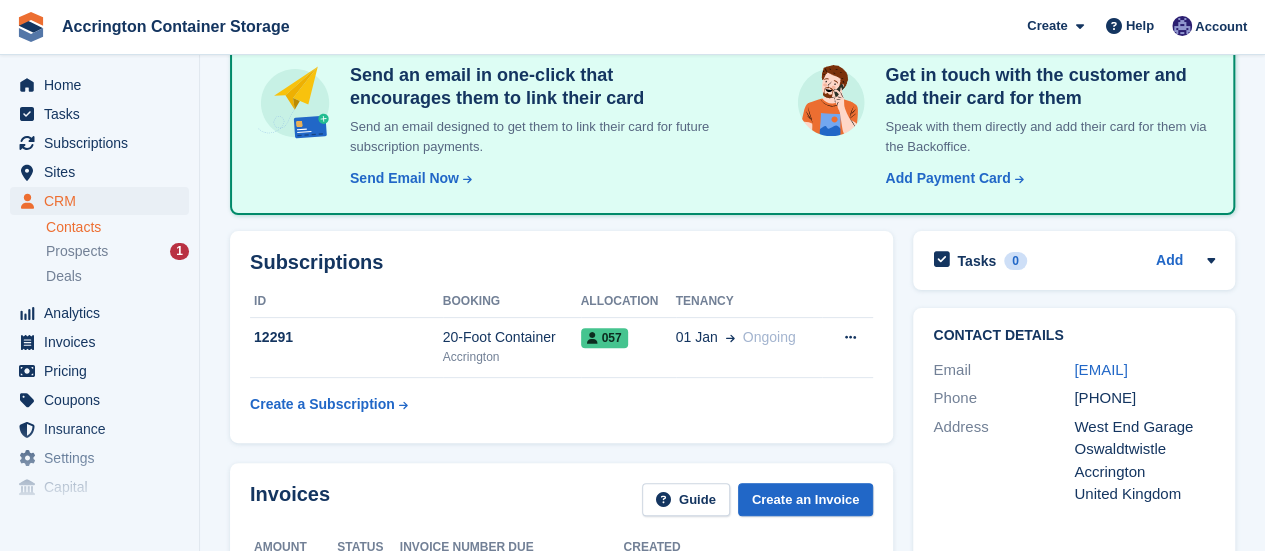 scroll, scrollTop: 0, scrollLeft: 0, axis: both 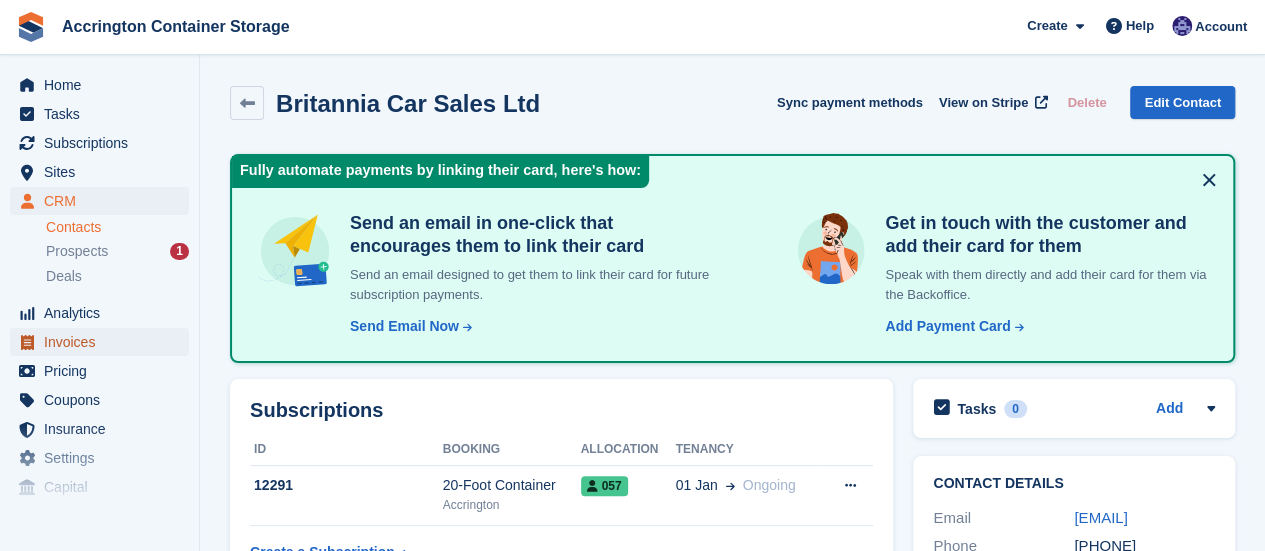 click on "Invoices" at bounding box center (104, 342) 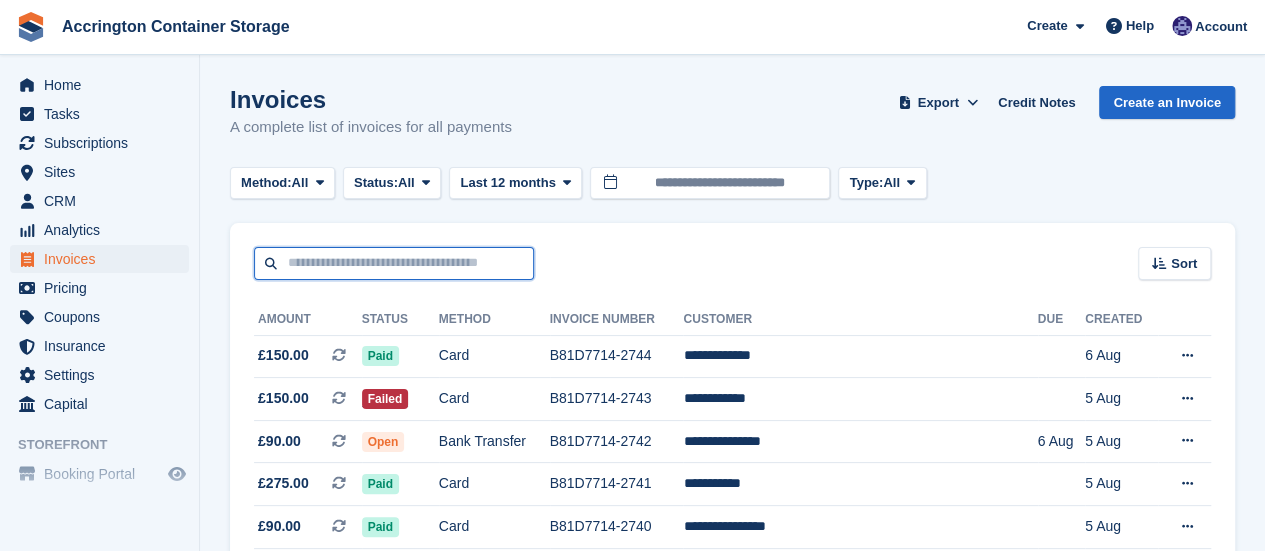 click at bounding box center (394, 263) 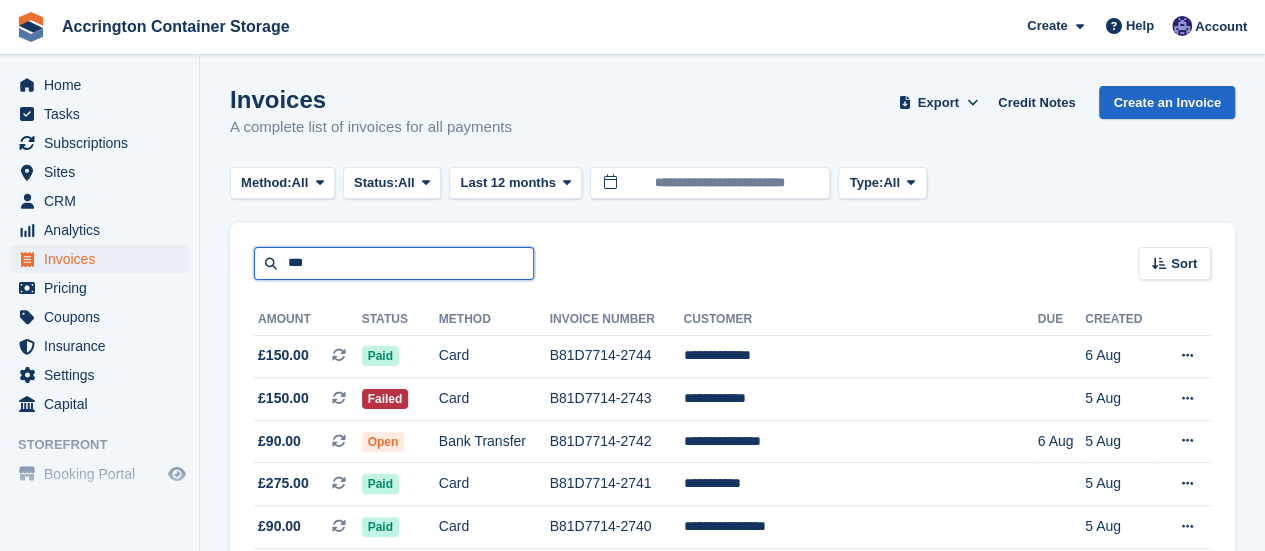 type on "***" 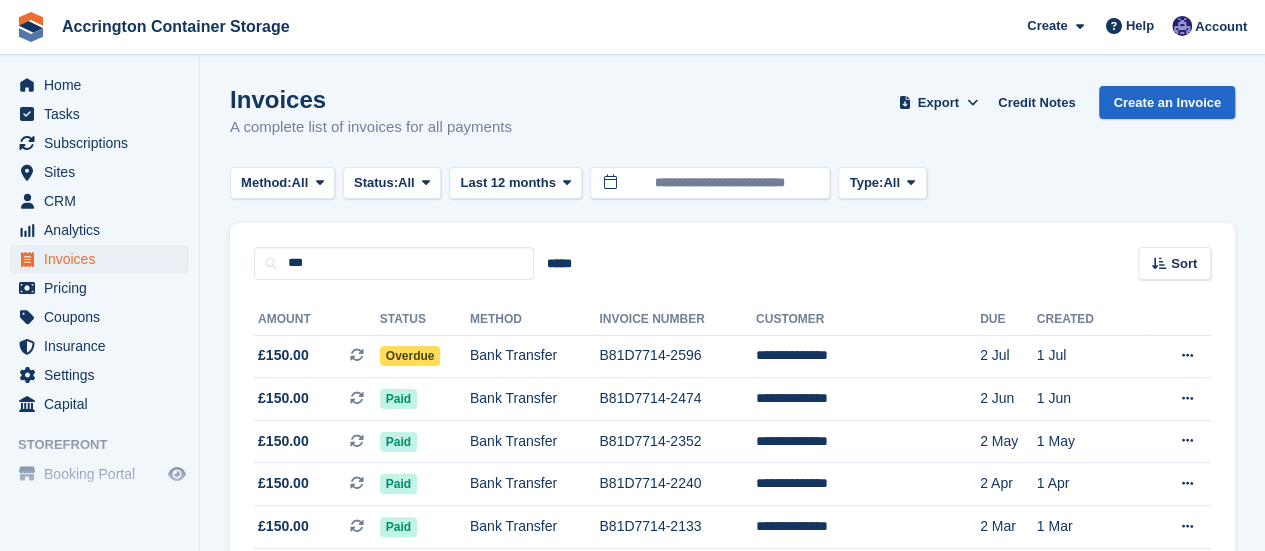 scroll, scrollTop: 50, scrollLeft: 0, axis: vertical 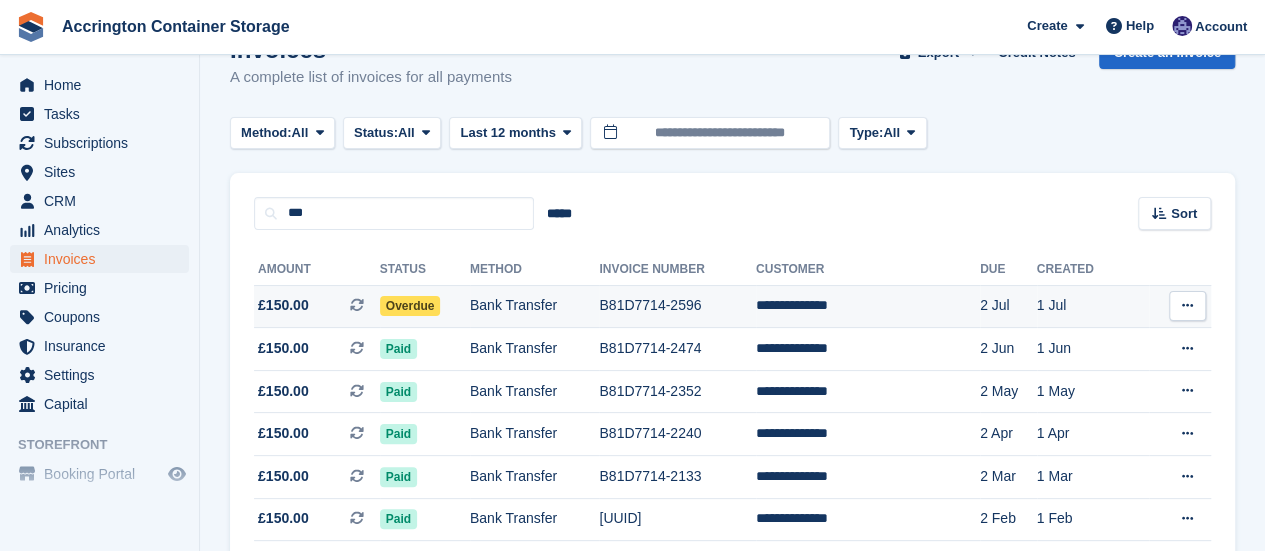 click on "Bank Transfer" at bounding box center [534, 306] 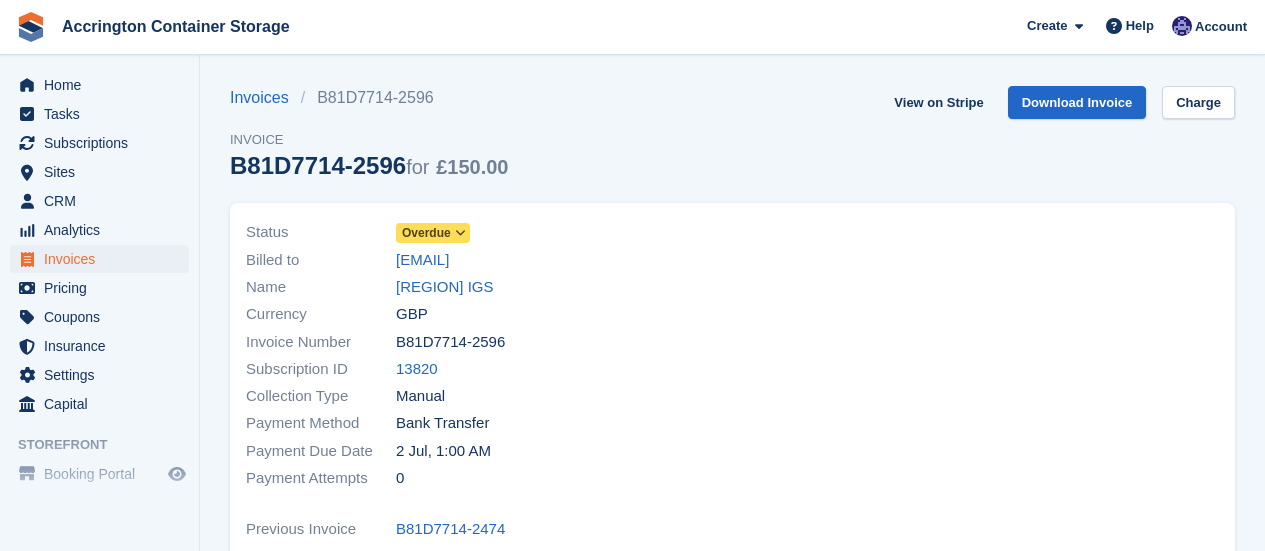 scroll, scrollTop: 0, scrollLeft: 0, axis: both 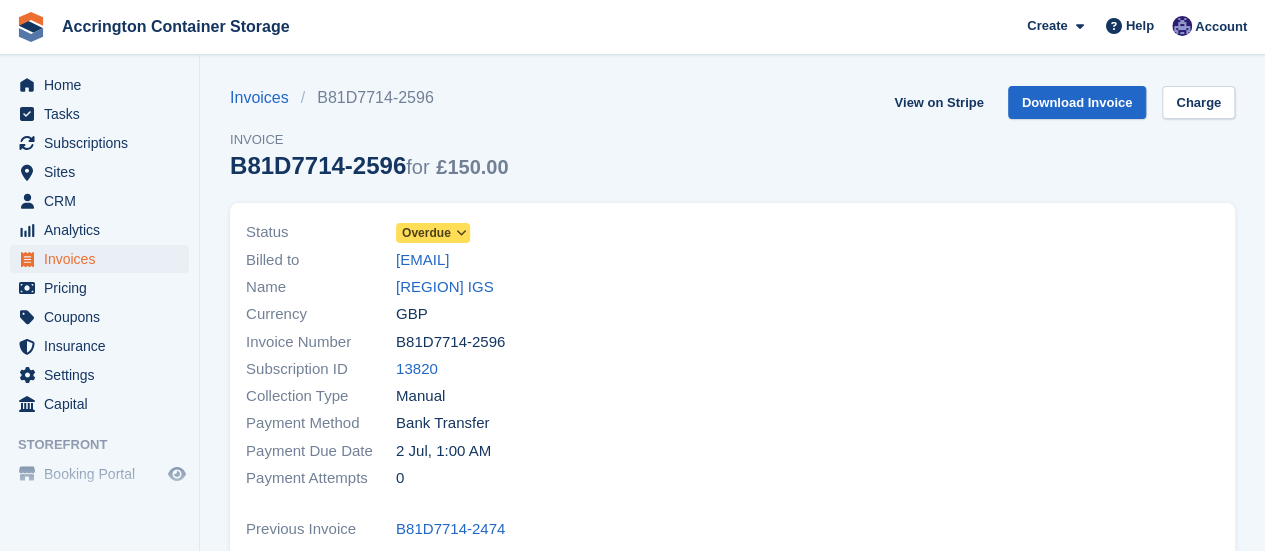 click at bounding box center [460, 233] 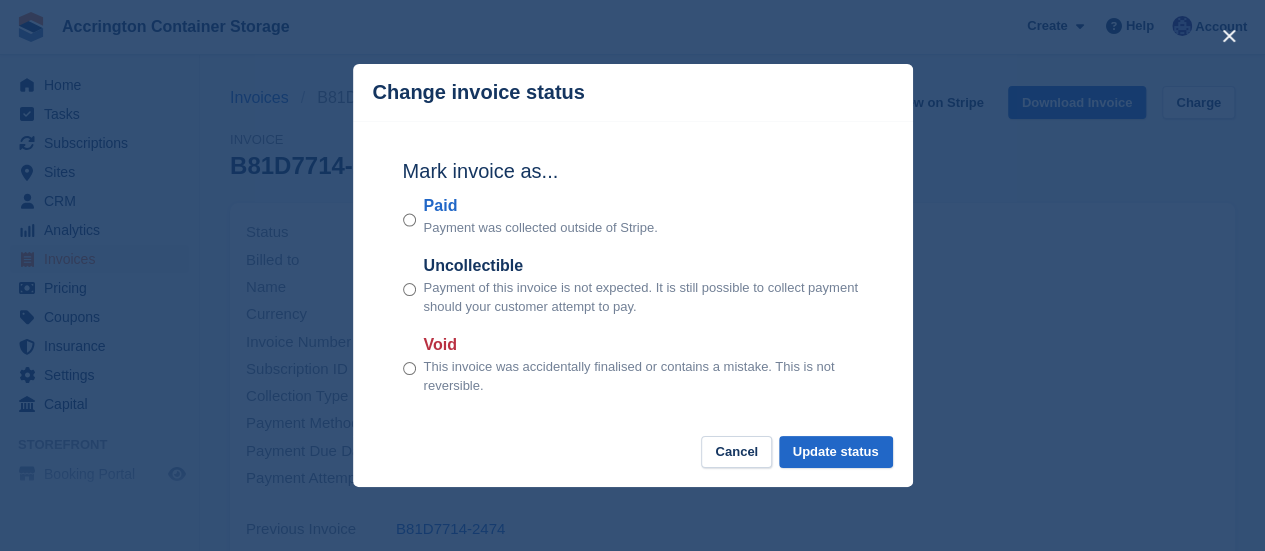 click on "Paid
Payment was collected outside of Stripe." at bounding box center [633, 216] 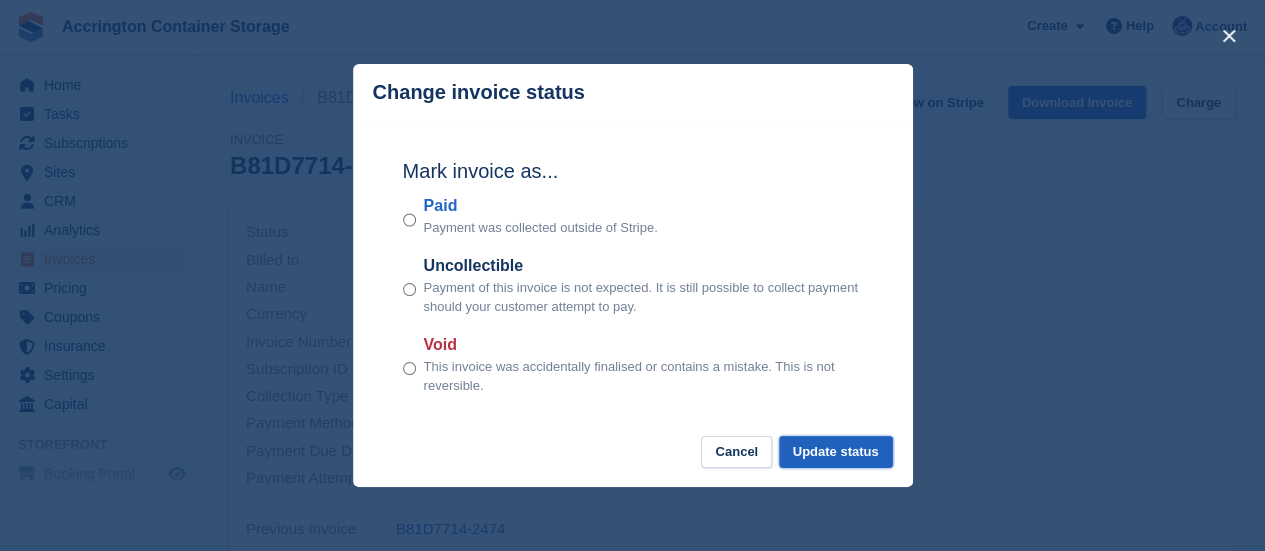 click on "Update status" at bounding box center (836, 452) 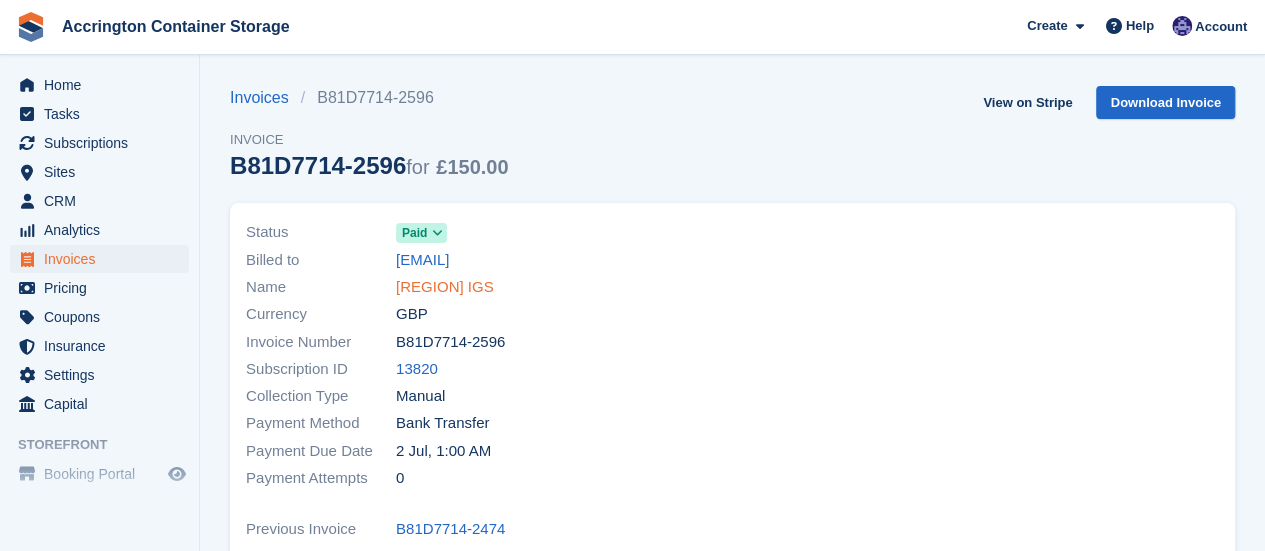 click on "Lancashire IGS" at bounding box center (445, 287) 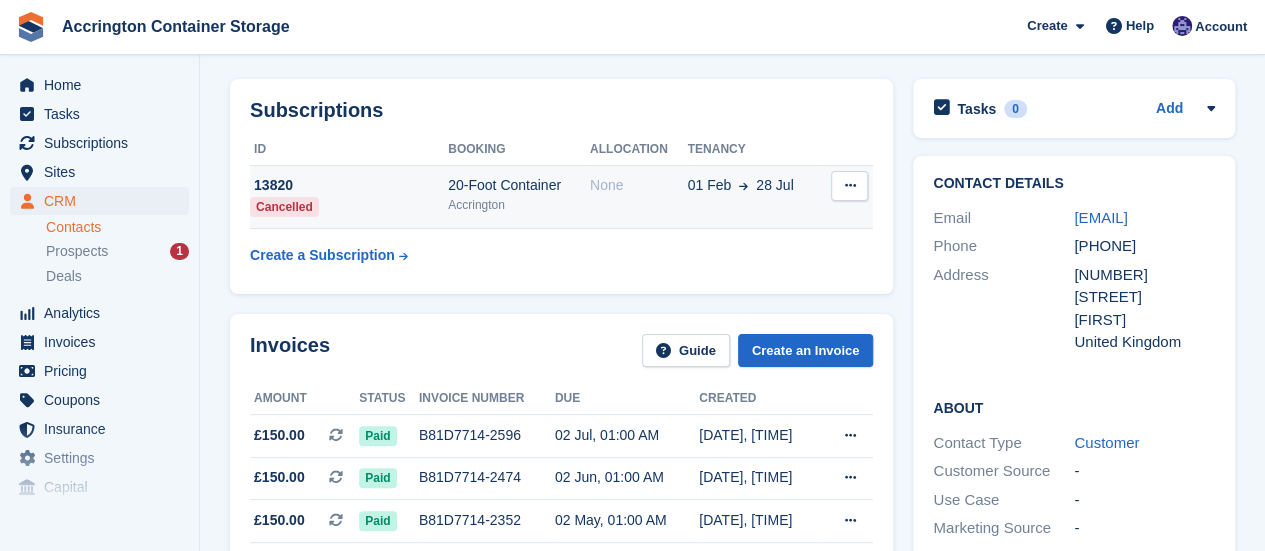 scroll, scrollTop: 54, scrollLeft: 0, axis: vertical 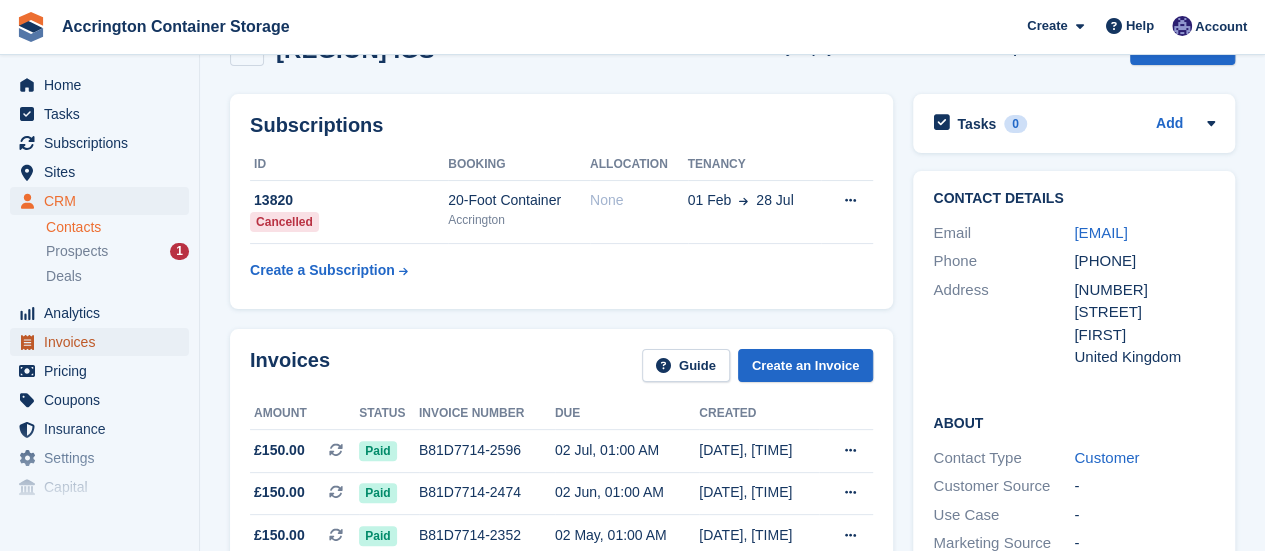 click on "Invoices" at bounding box center (104, 342) 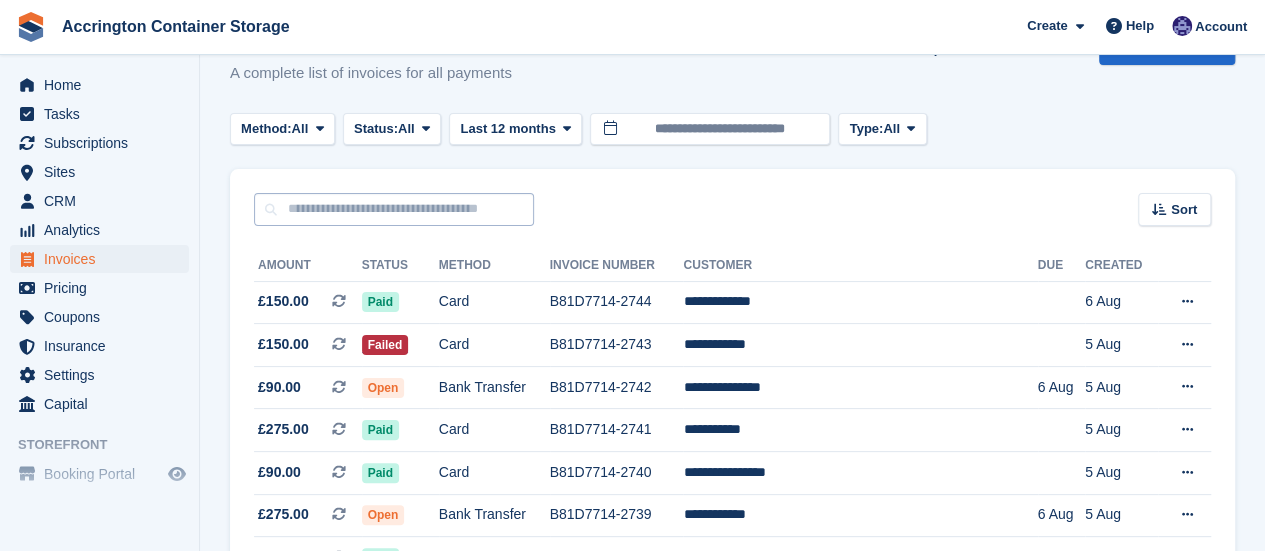 scroll, scrollTop: 0, scrollLeft: 0, axis: both 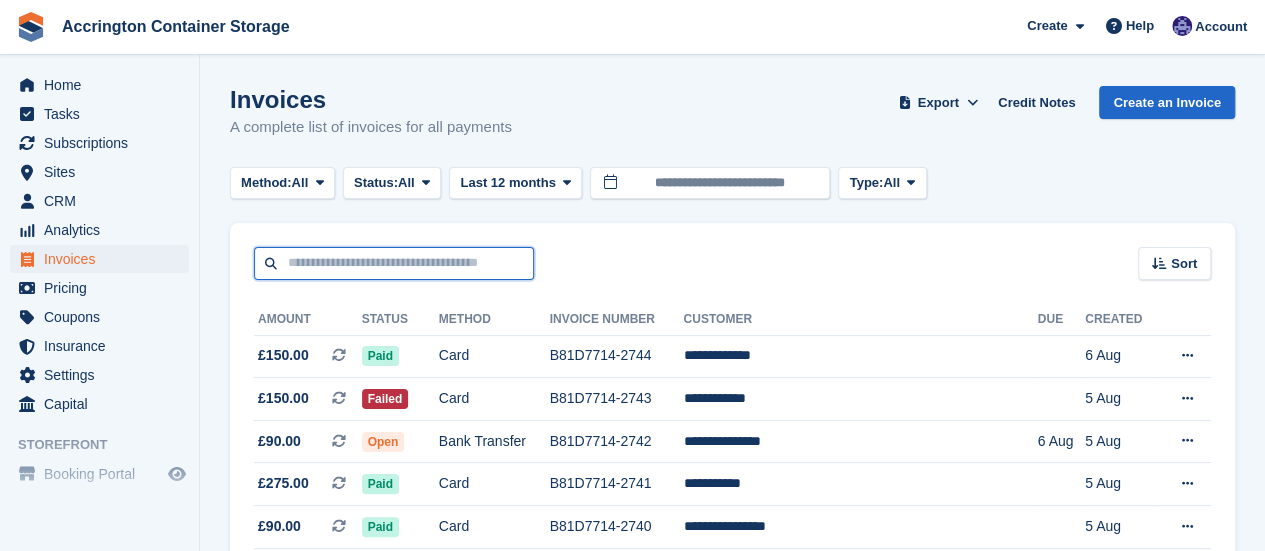 click at bounding box center [394, 263] 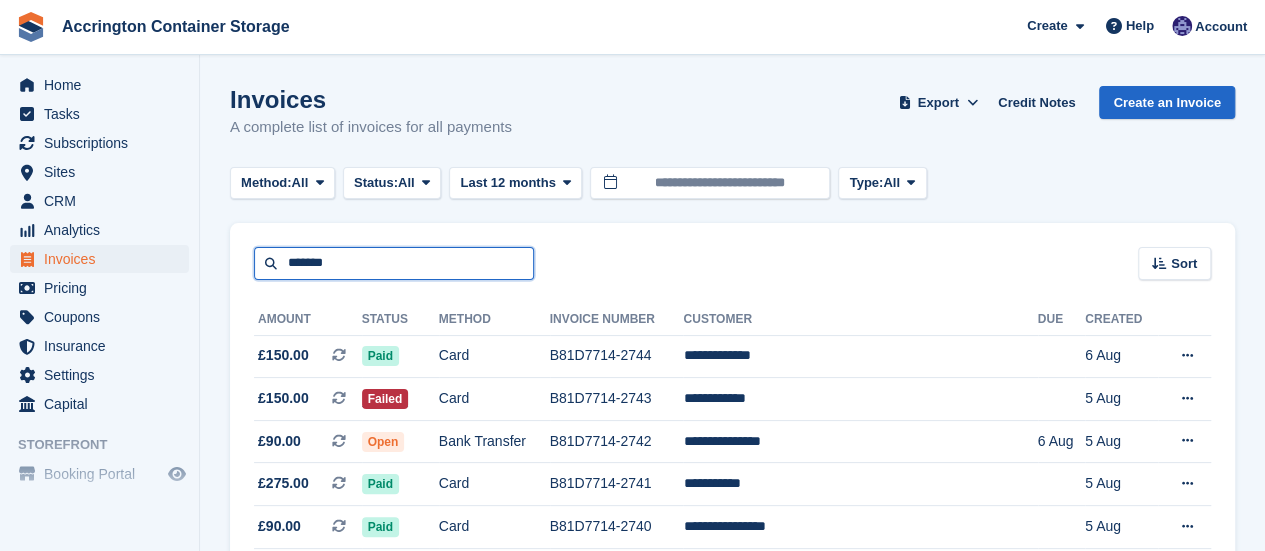 type on "*******" 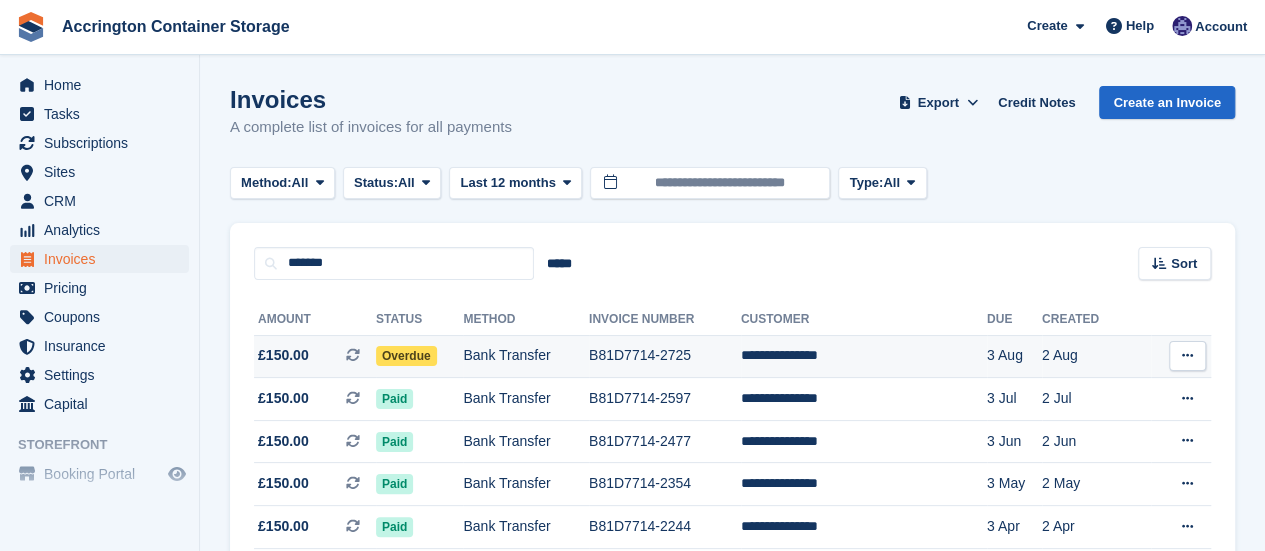 click on "B81D7714-2725" at bounding box center (665, 356) 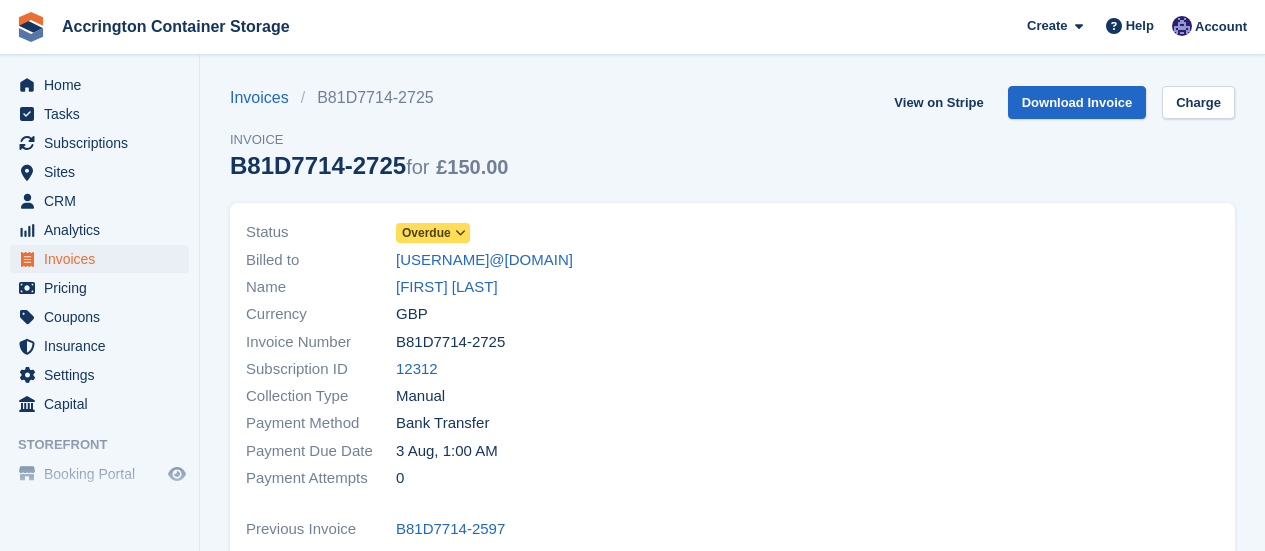 scroll, scrollTop: 0, scrollLeft: 0, axis: both 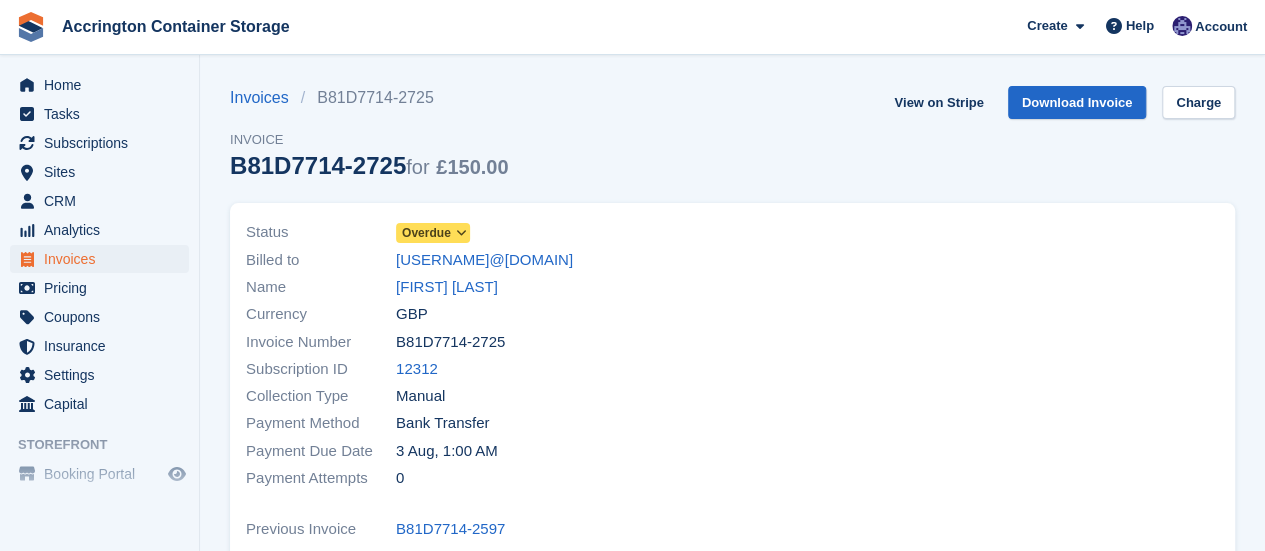click at bounding box center (461, 233) 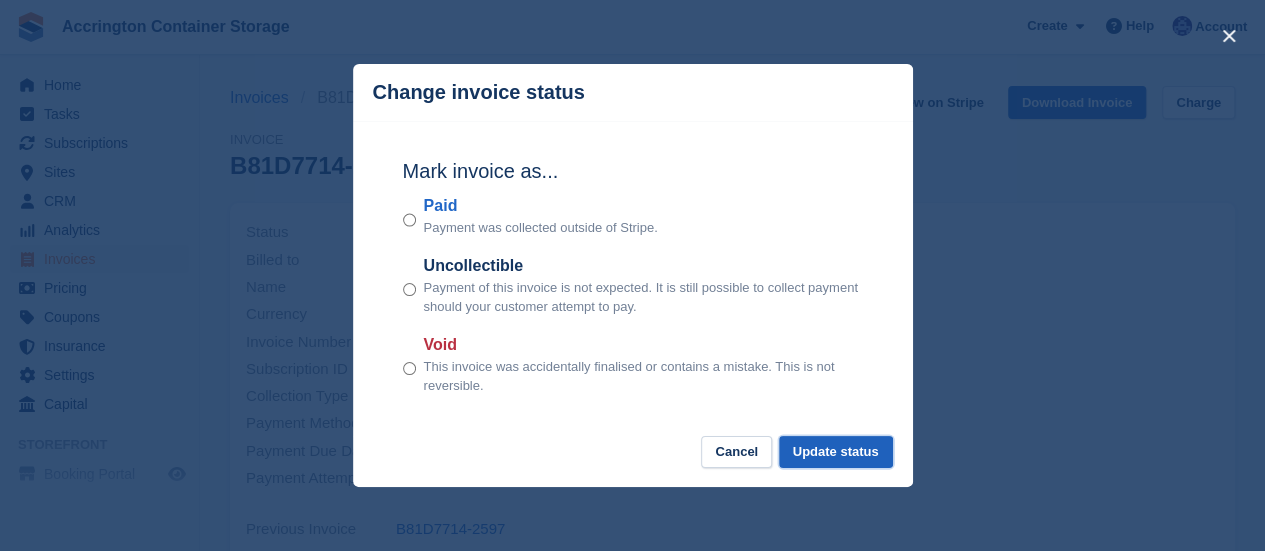 click on "Update status" at bounding box center (836, 452) 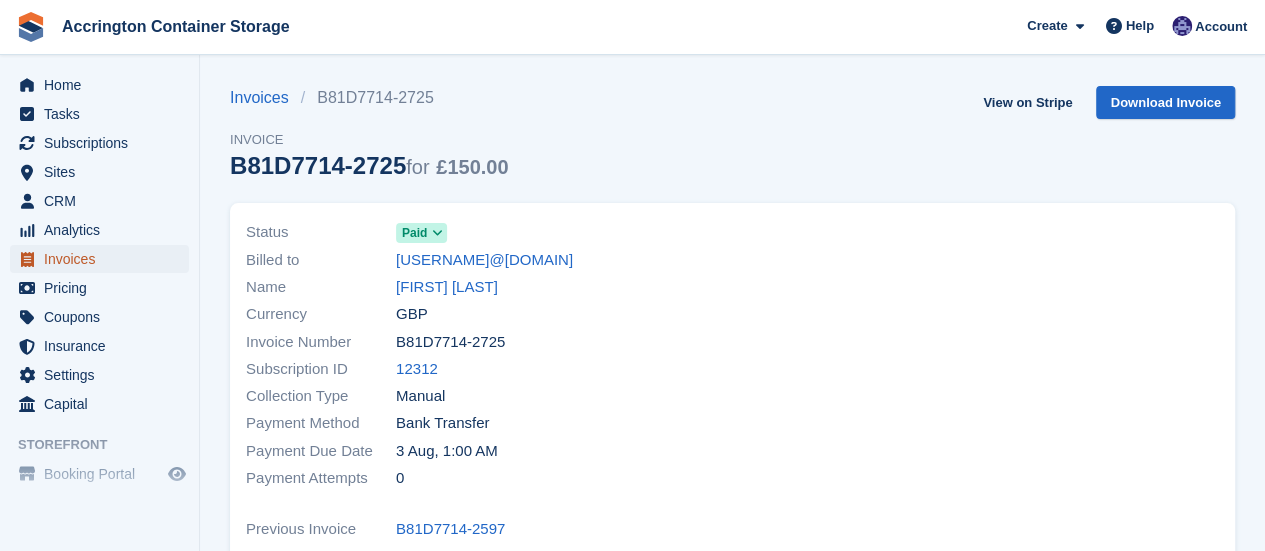 click on "Invoices" at bounding box center [104, 259] 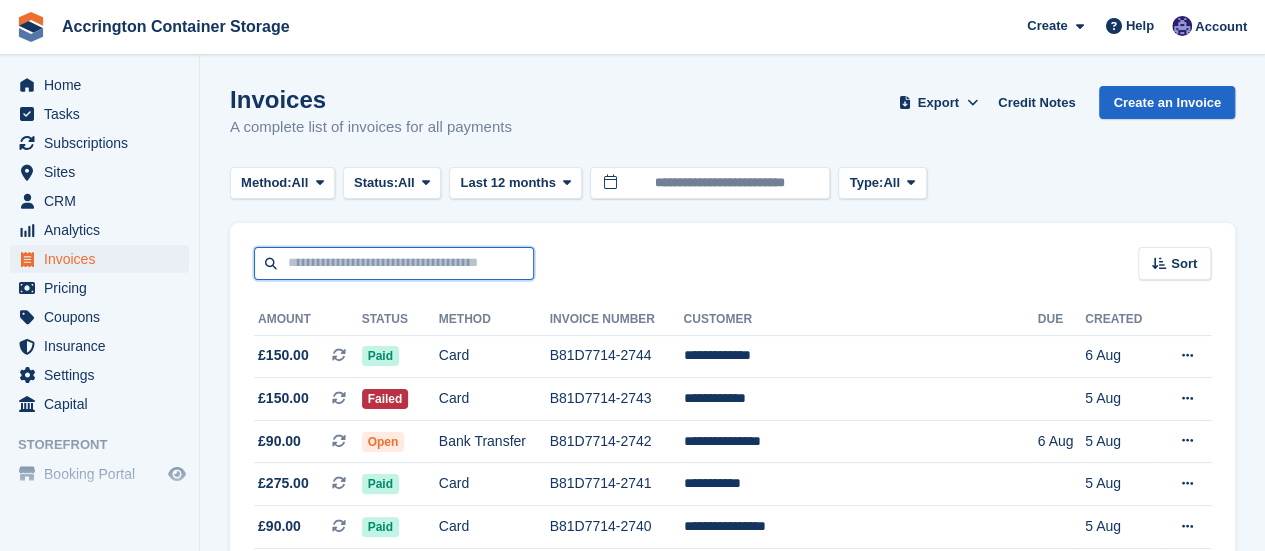 click at bounding box center [394, 263] 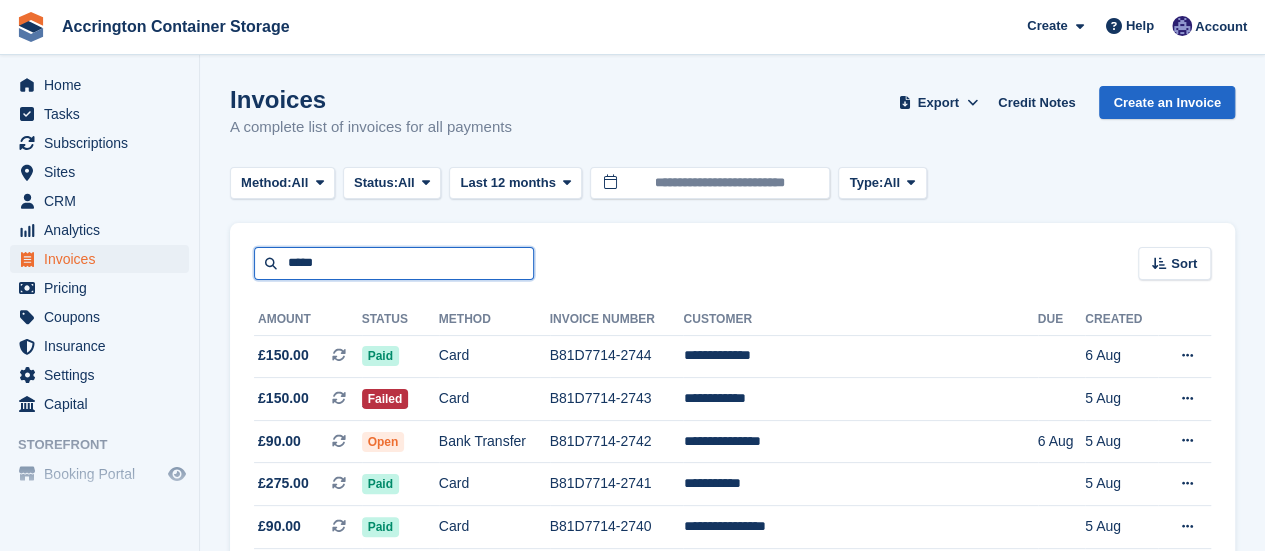 type on "*****" 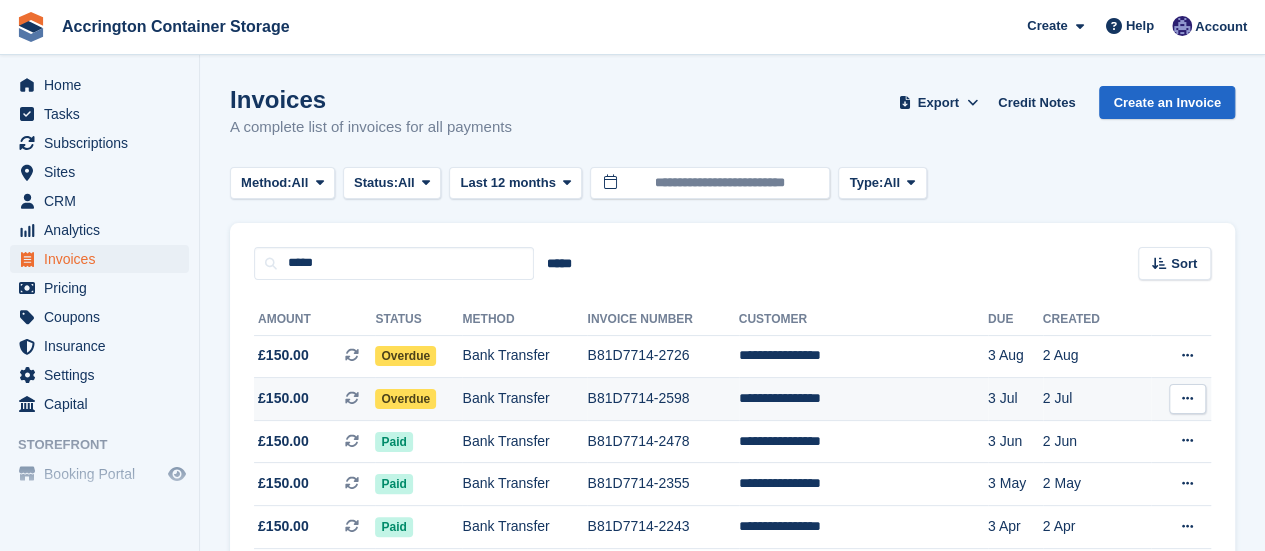 click on "Bank Transfer" at bounding box center [524, 399] 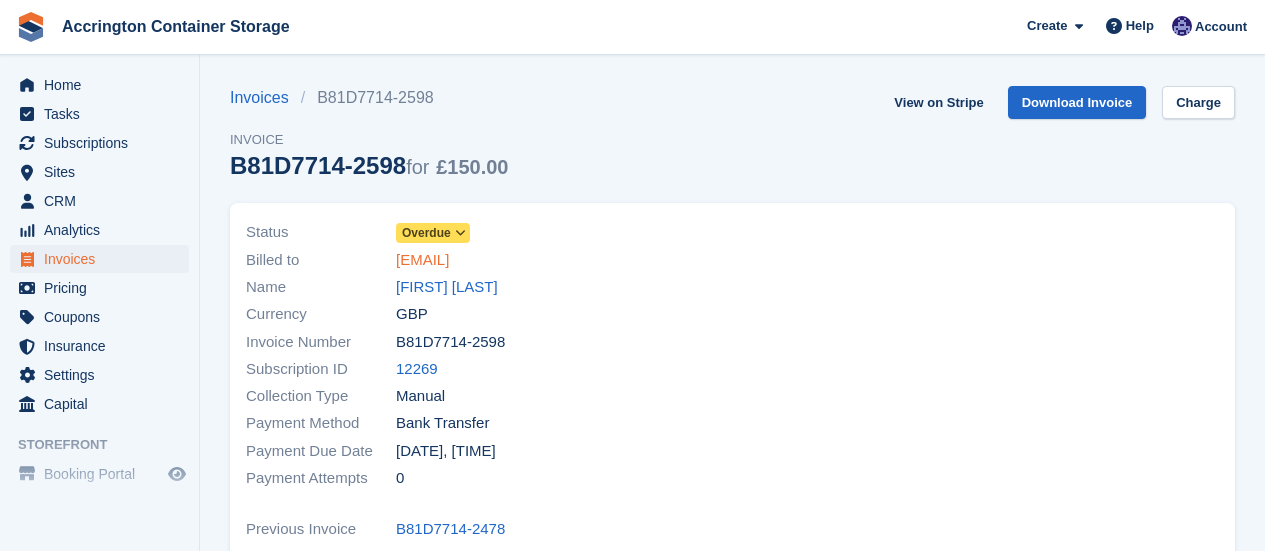 scroll, scrollTop: 0, scrollLeft: 0, axis: both 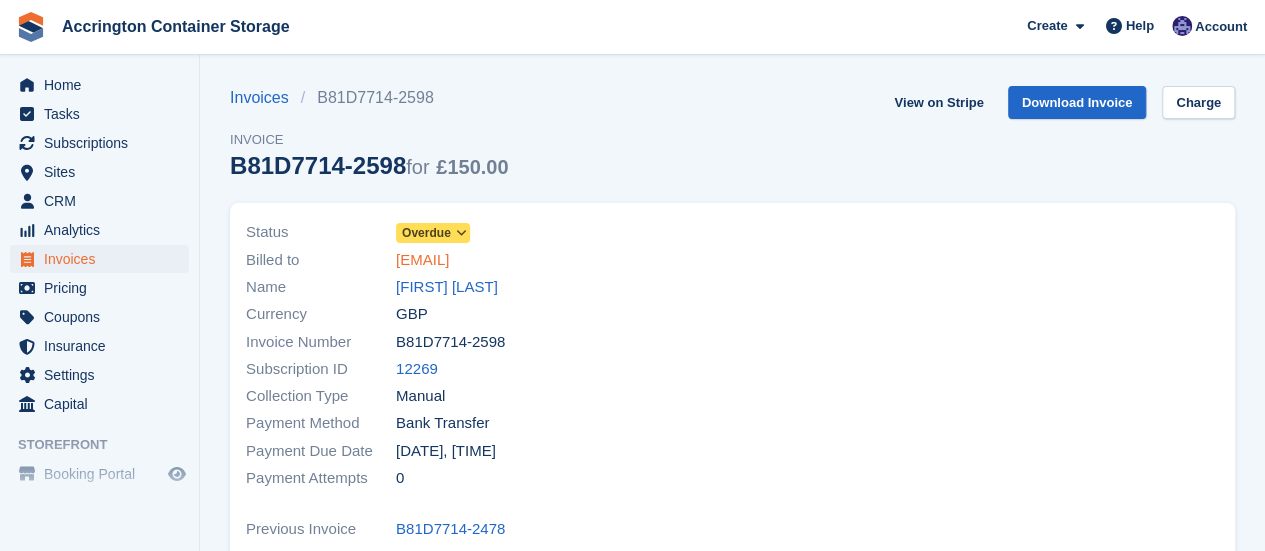 click on "[EMAIL]" at bounding box center [422, 260] 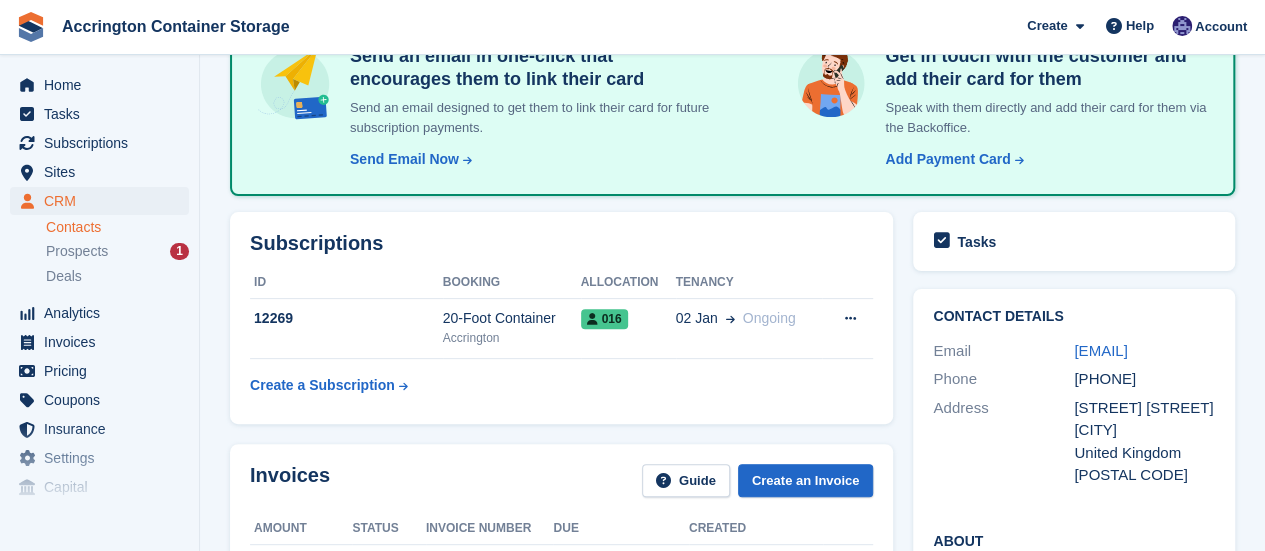 scroll, scrollTop: 168, scrollLeft: 0, axis: vertical 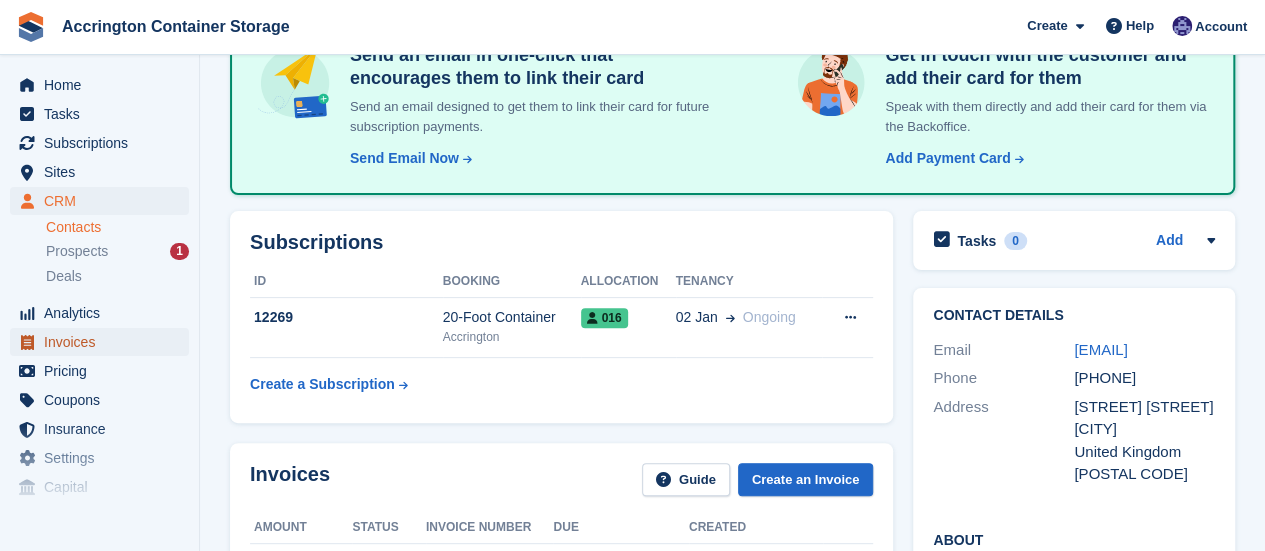 click on "Invoices" at bounding box center [104, 342] 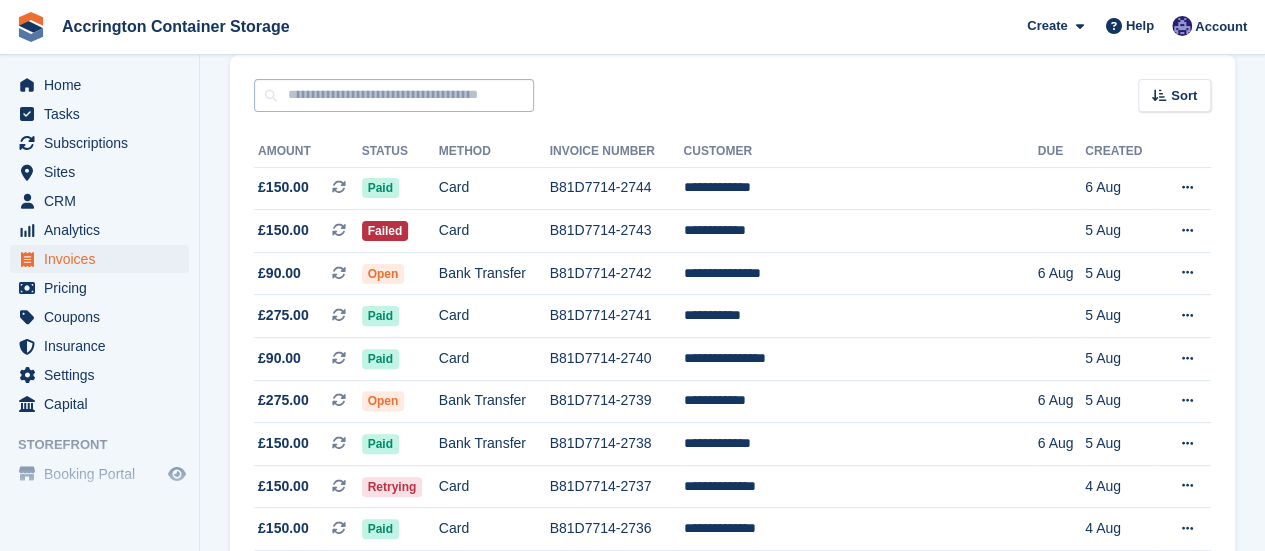 scroll, scrollTop: 0, scrollLeft: 0, axis: both 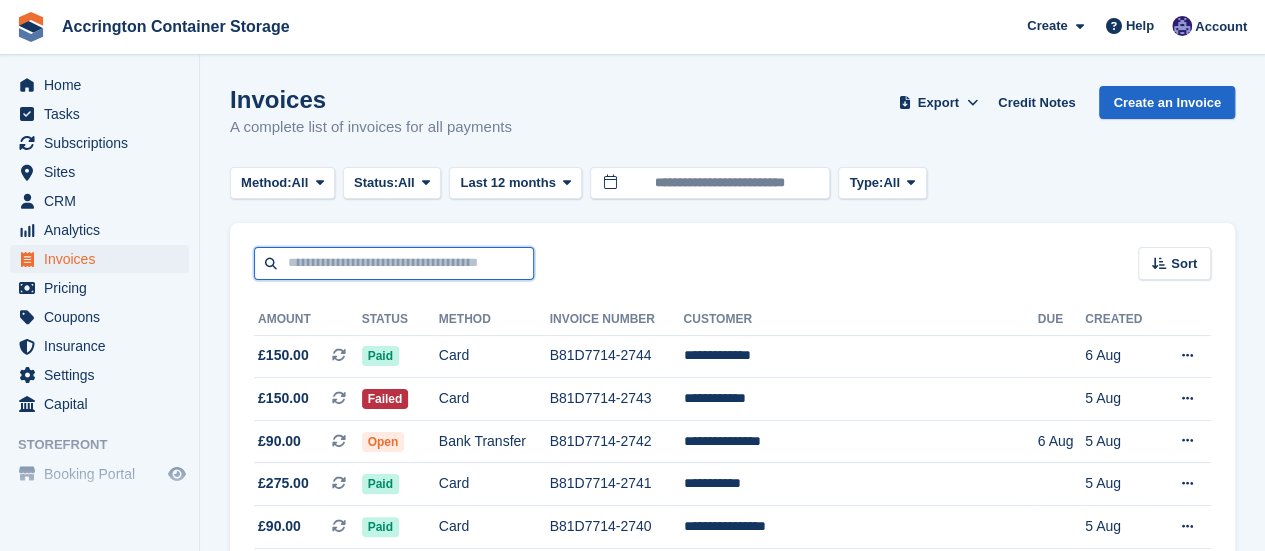 click at bounding box center (394, 263) 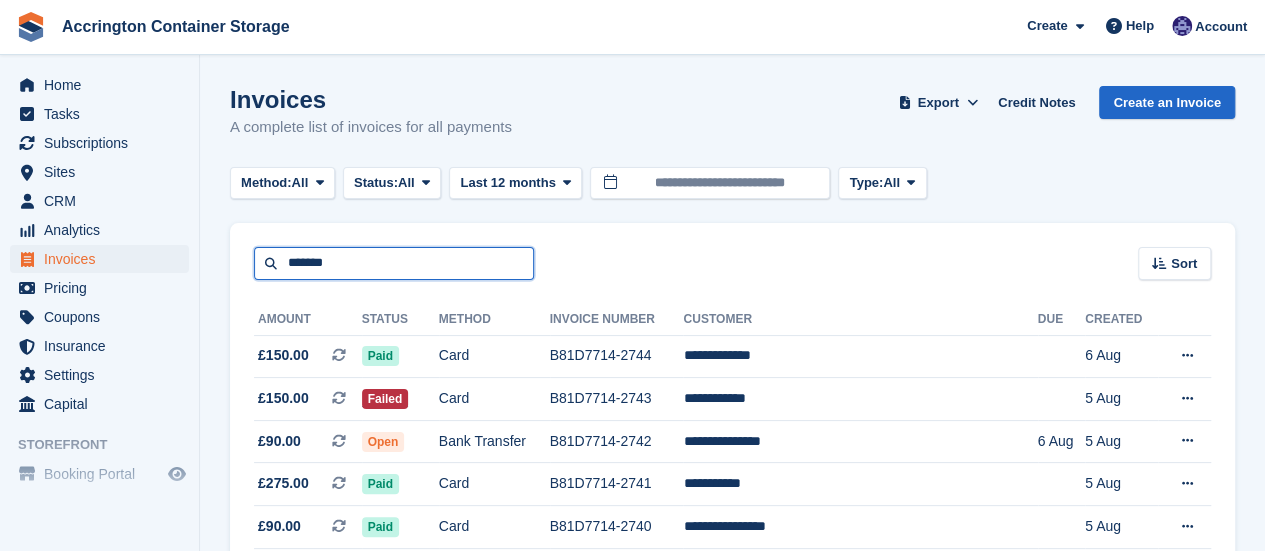 type on "*******" 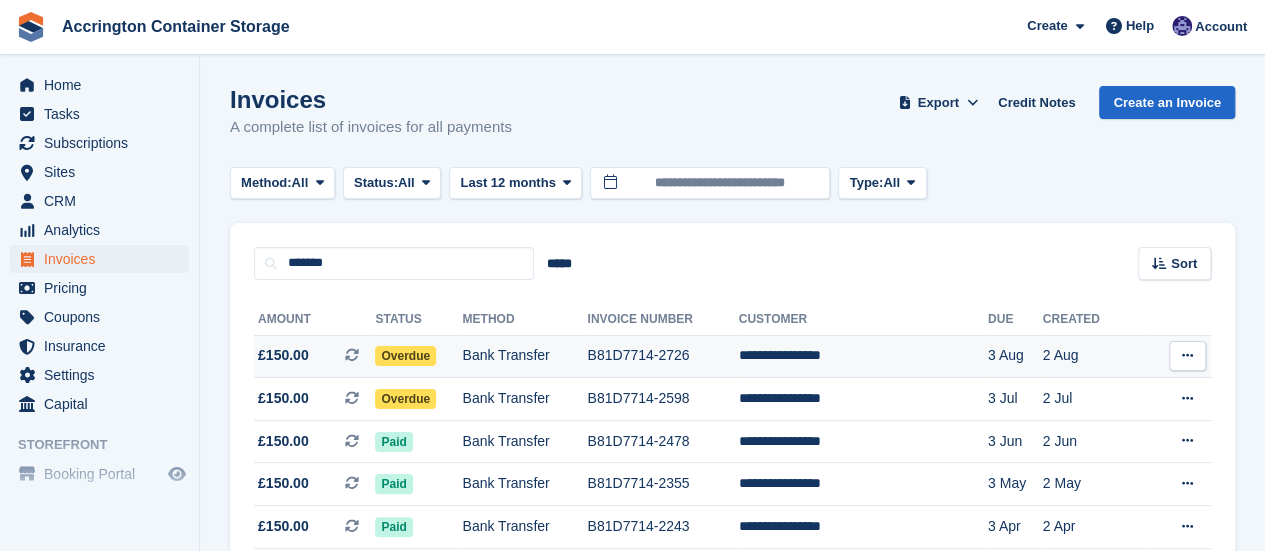scroll, scrollTop: 33, scrollLeft: 0, axis: vertical 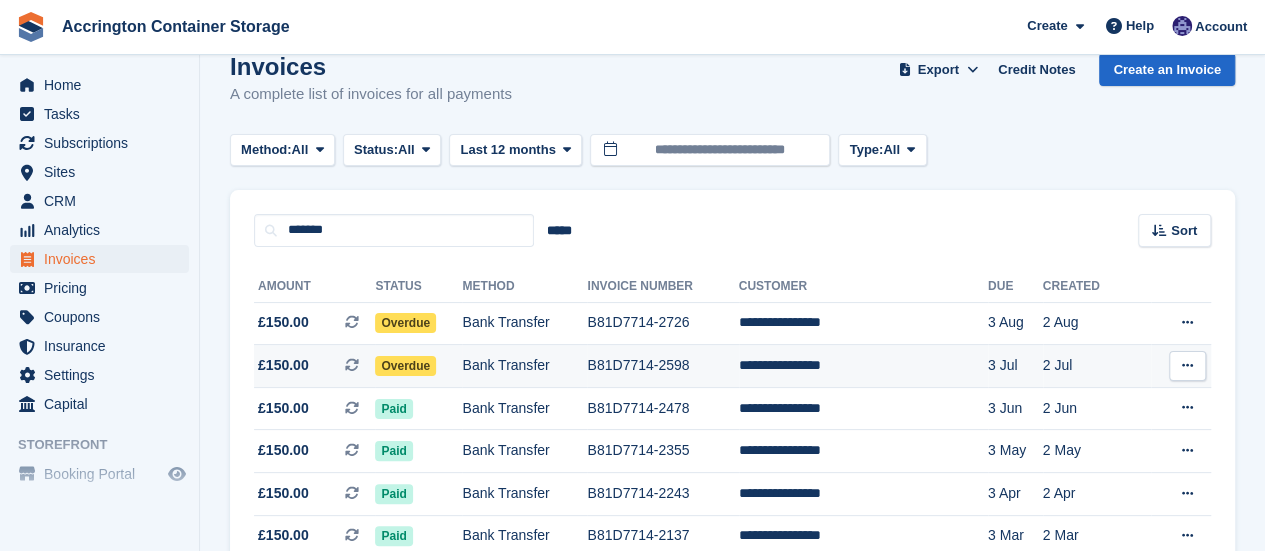 click on "Bank Transfer" at bounding box center [524, 366] 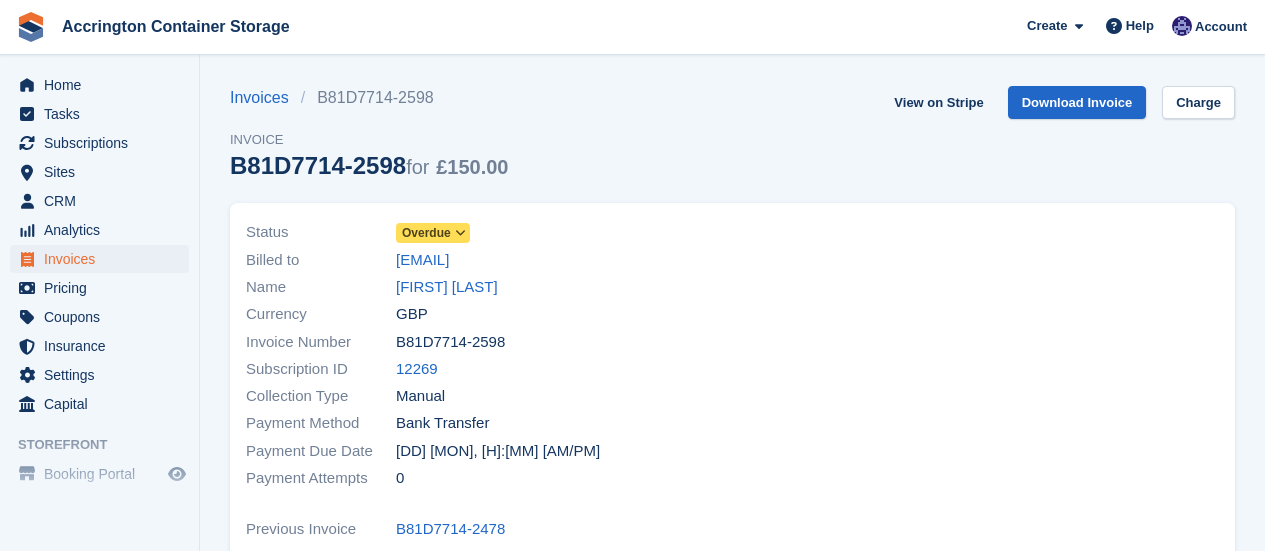 scroll, scrollTop: 0, scrollLeft: 0, axis: both 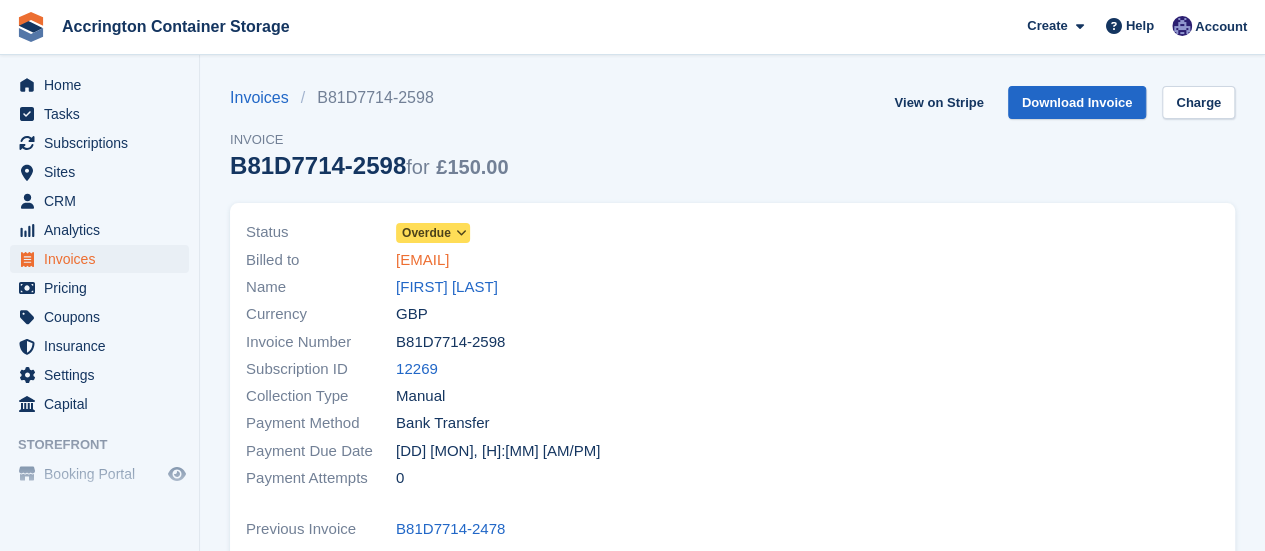 click on "[EMAIL]" at bounding box center (422, 260) 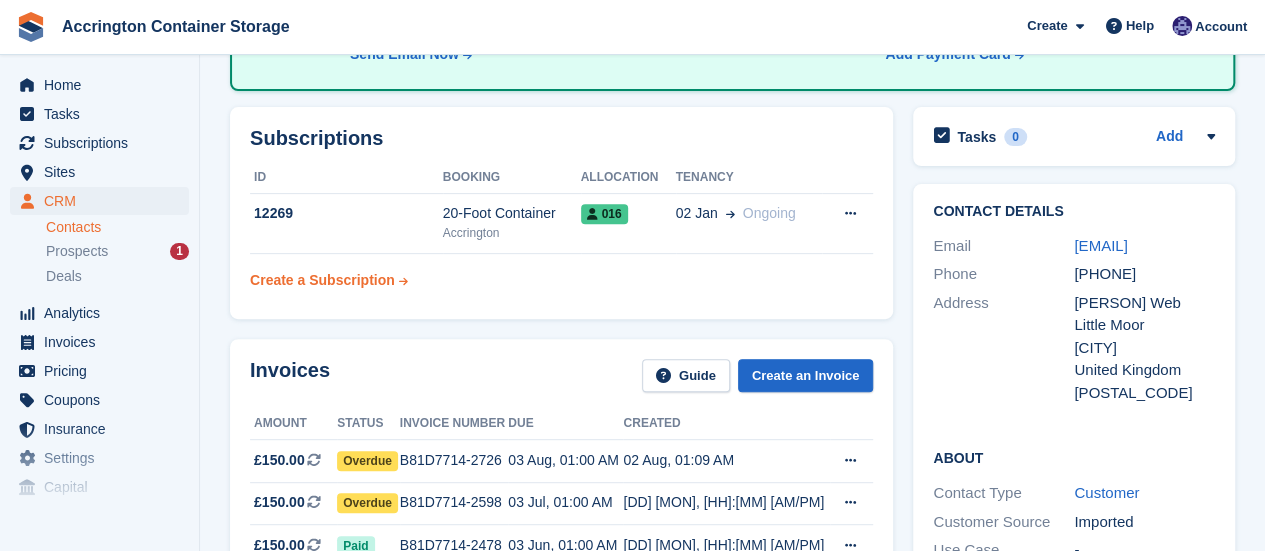 scroll, scrollTop: 371, scrollLeft: 0, axis: vertical 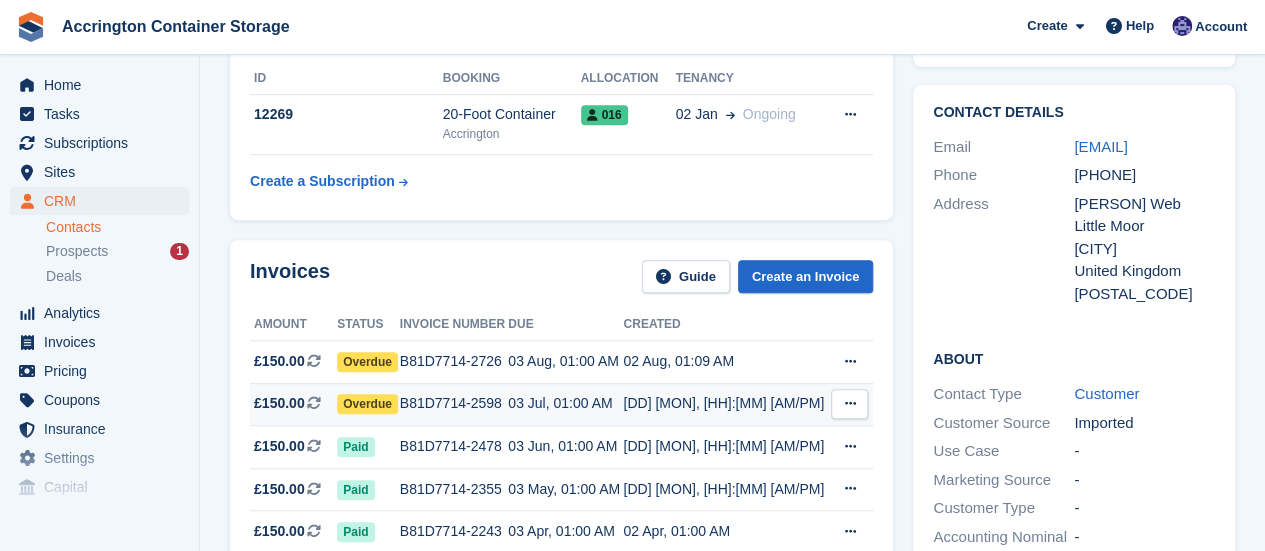 click on "B81D7714-2598" at bounding box center (454, 403) 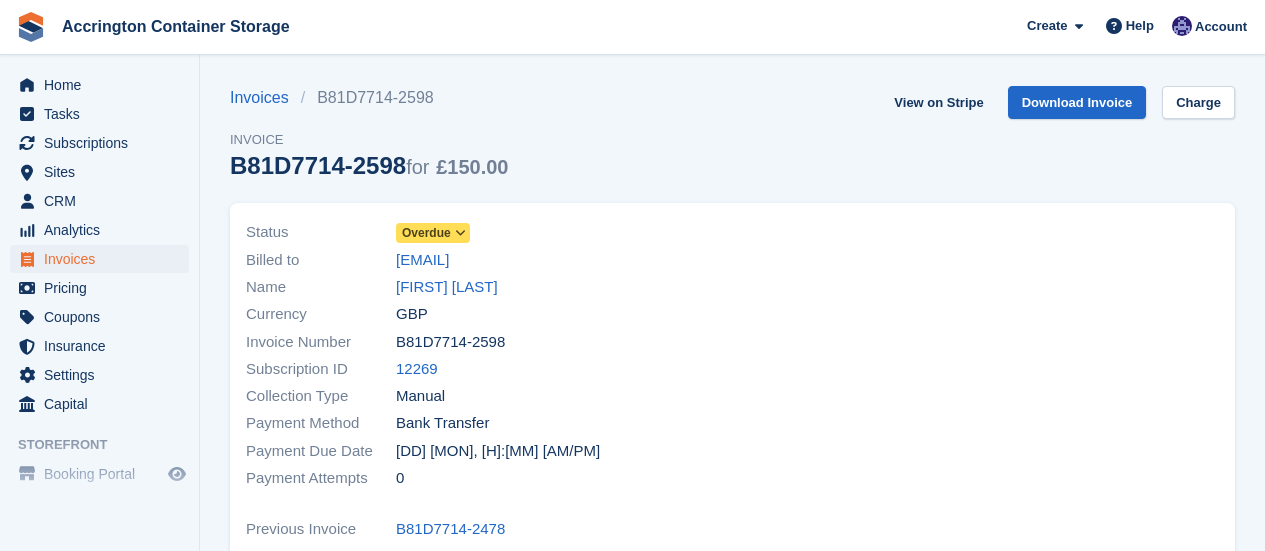 scroll, scrollTop: 0, scrollLeft: 0, axis: both 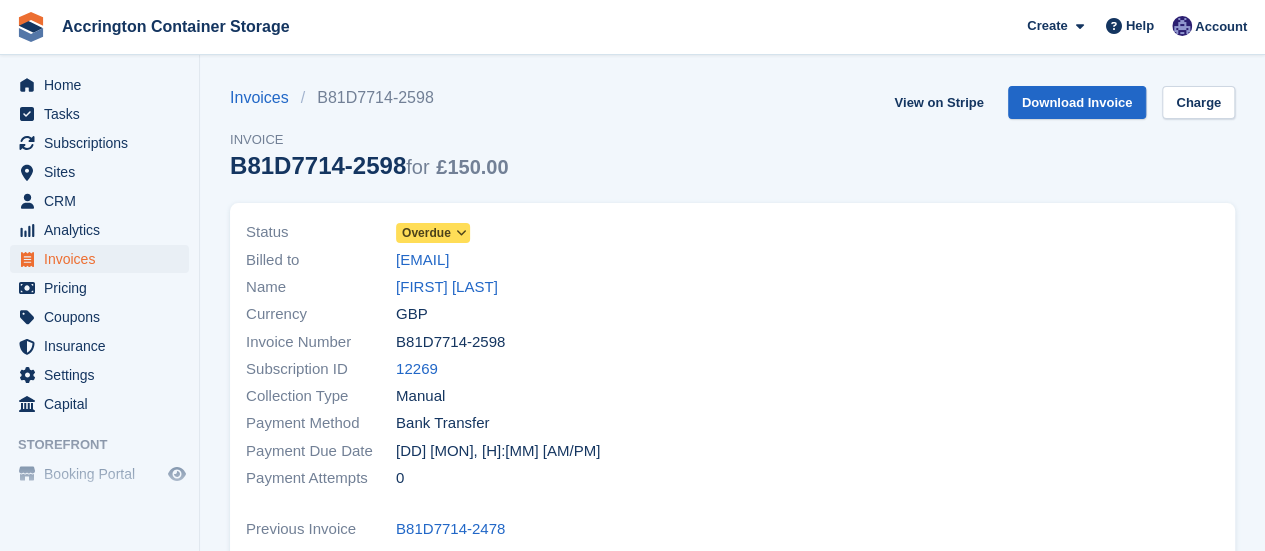 click on "Overdue" at bounding box center [426, 233] 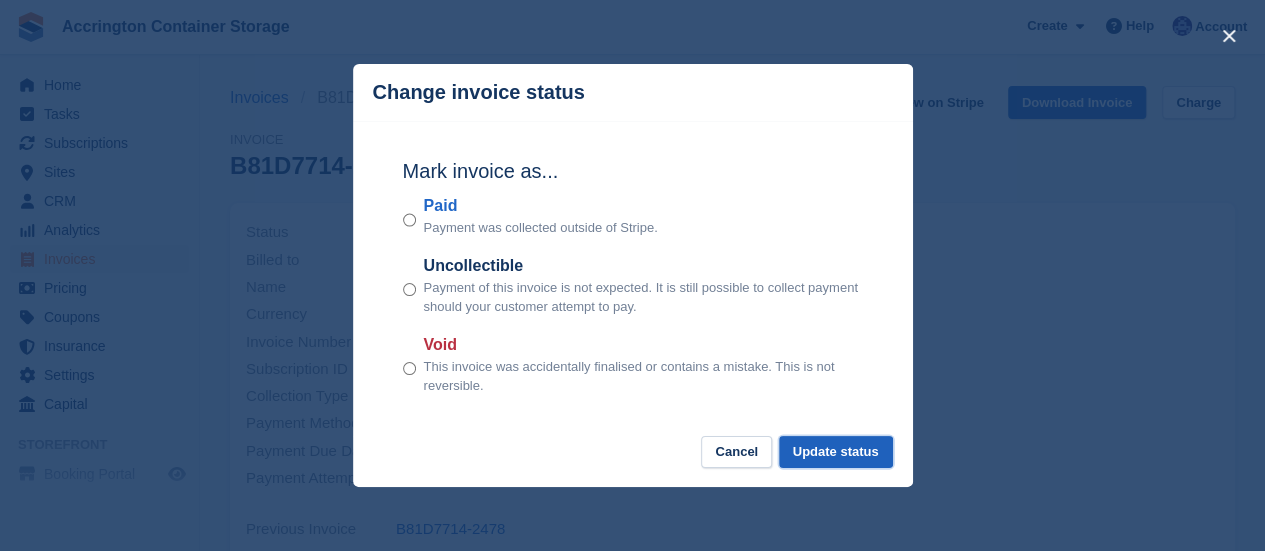 click on "Update status" at bounding box center [836, 452] 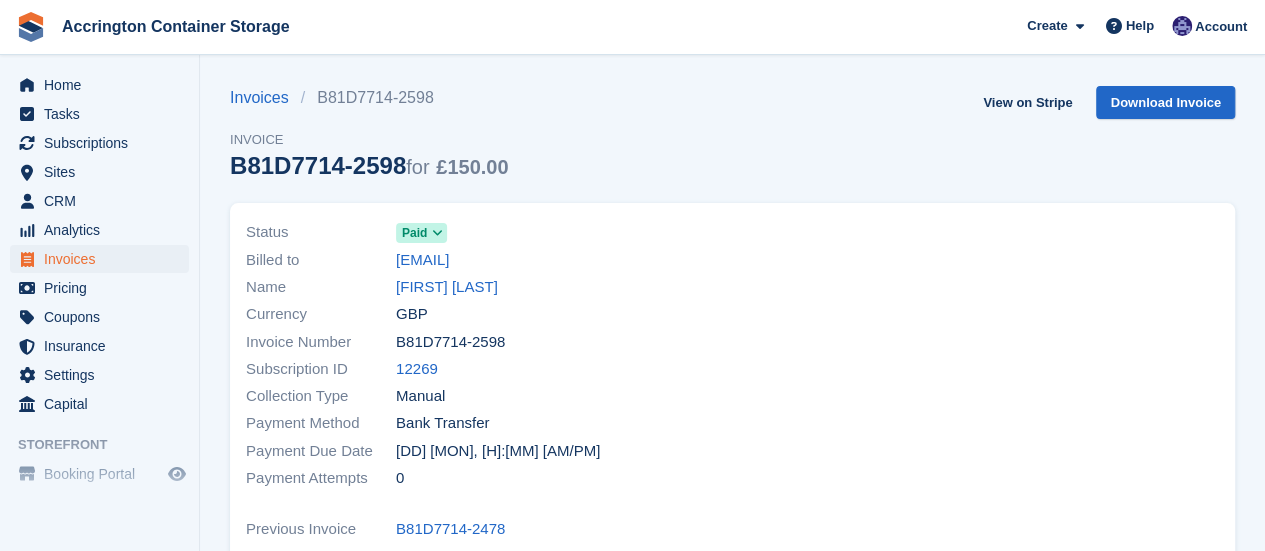 click on "Billed to
[EMAIL]" at bounding box center (483, 259) 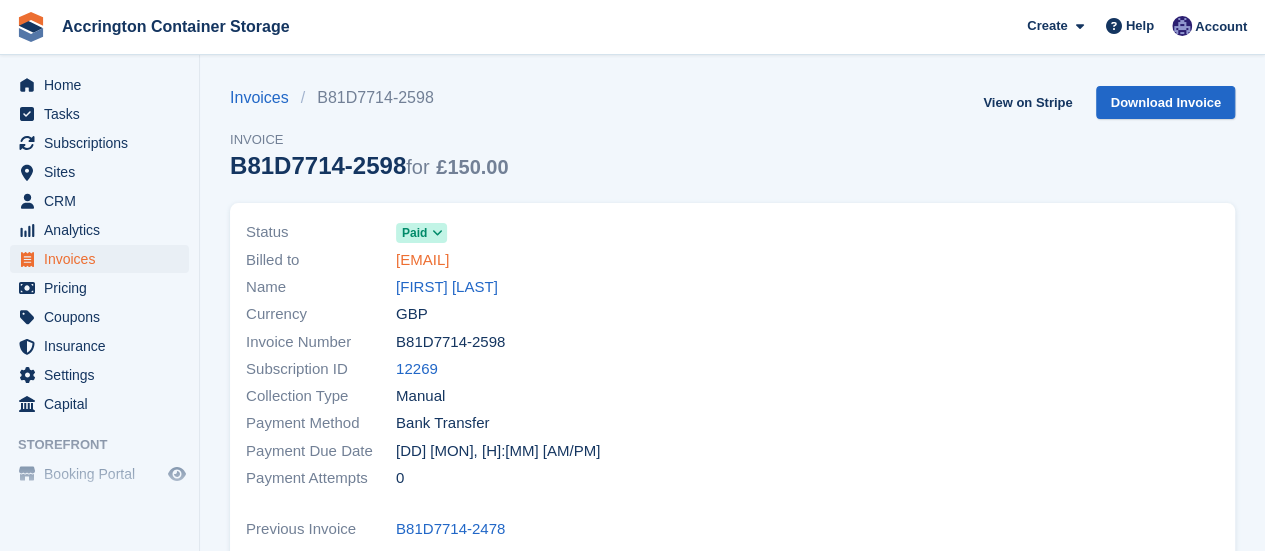drag, startPoint x: 462, startPoint y: 266, endPoint x: 396, endPoint y: 255, distance: 66.910385 